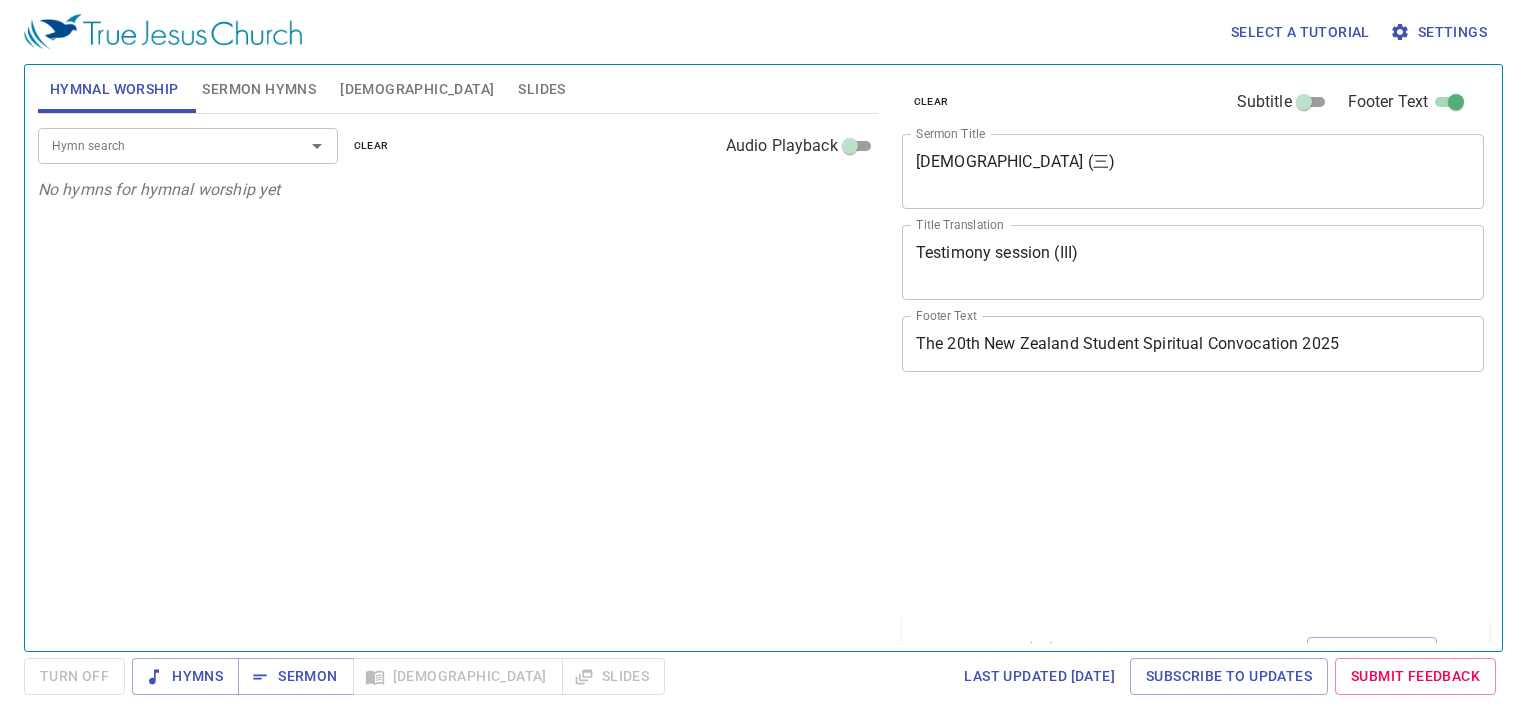 scroll, scrollTop: 0, scrollLeft: 0, axis: both 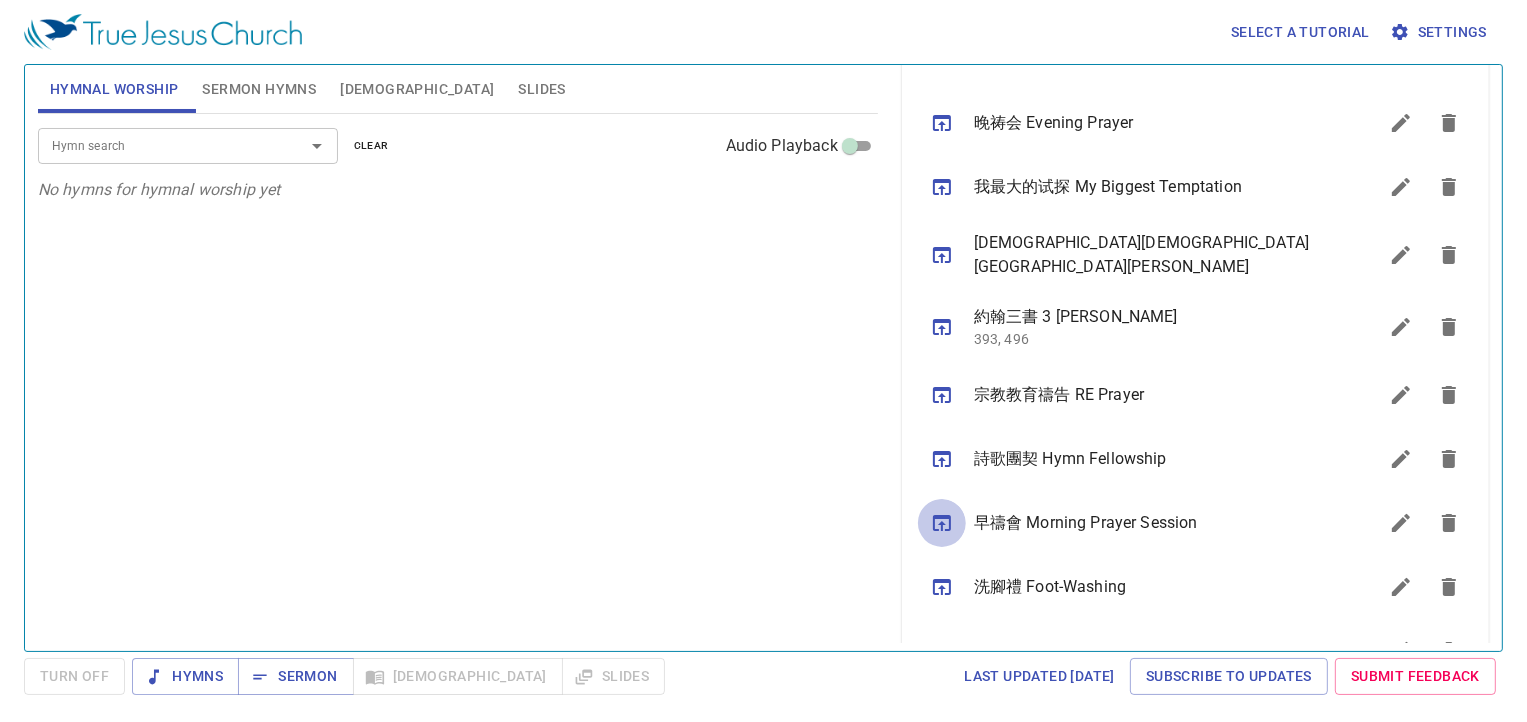 click 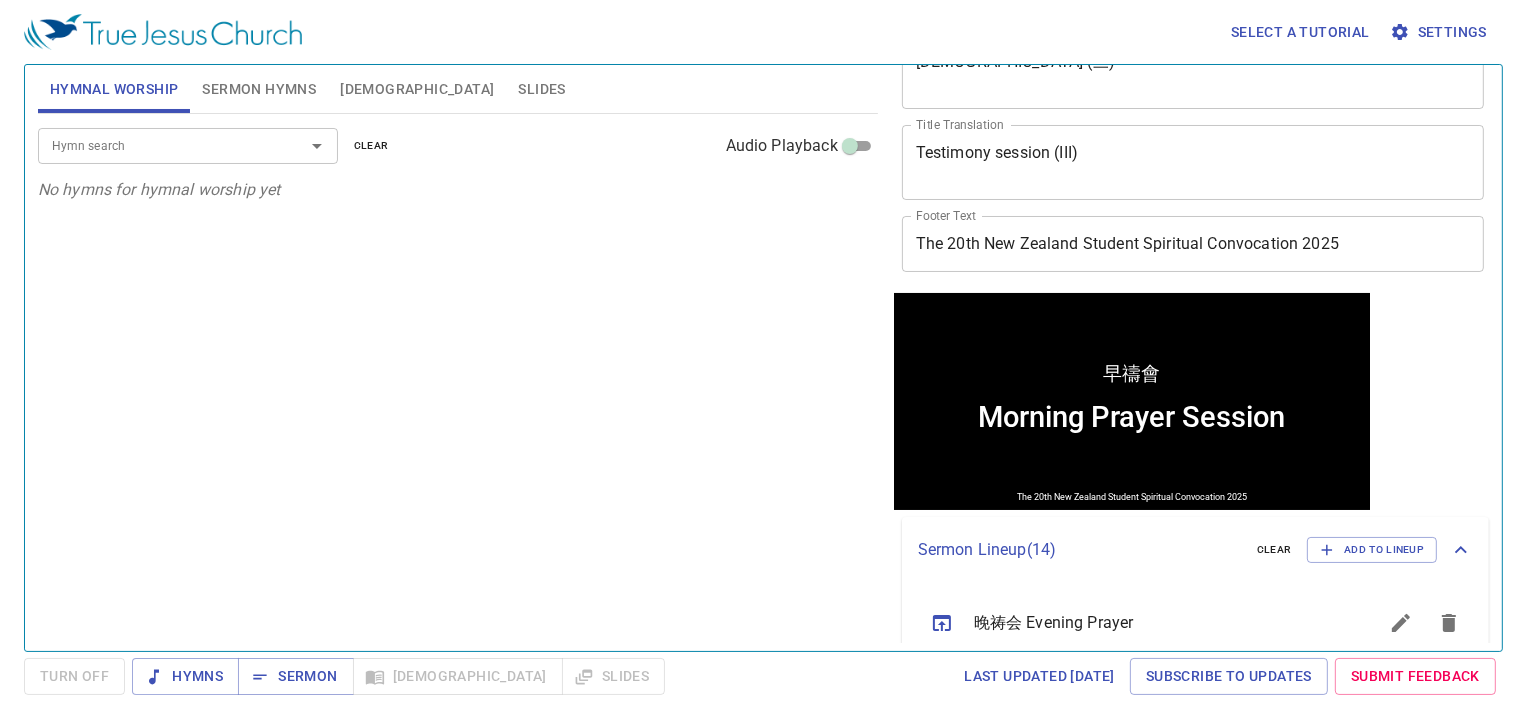 scroll, scrollTop: 0, scrollLeft: 0, axis: both 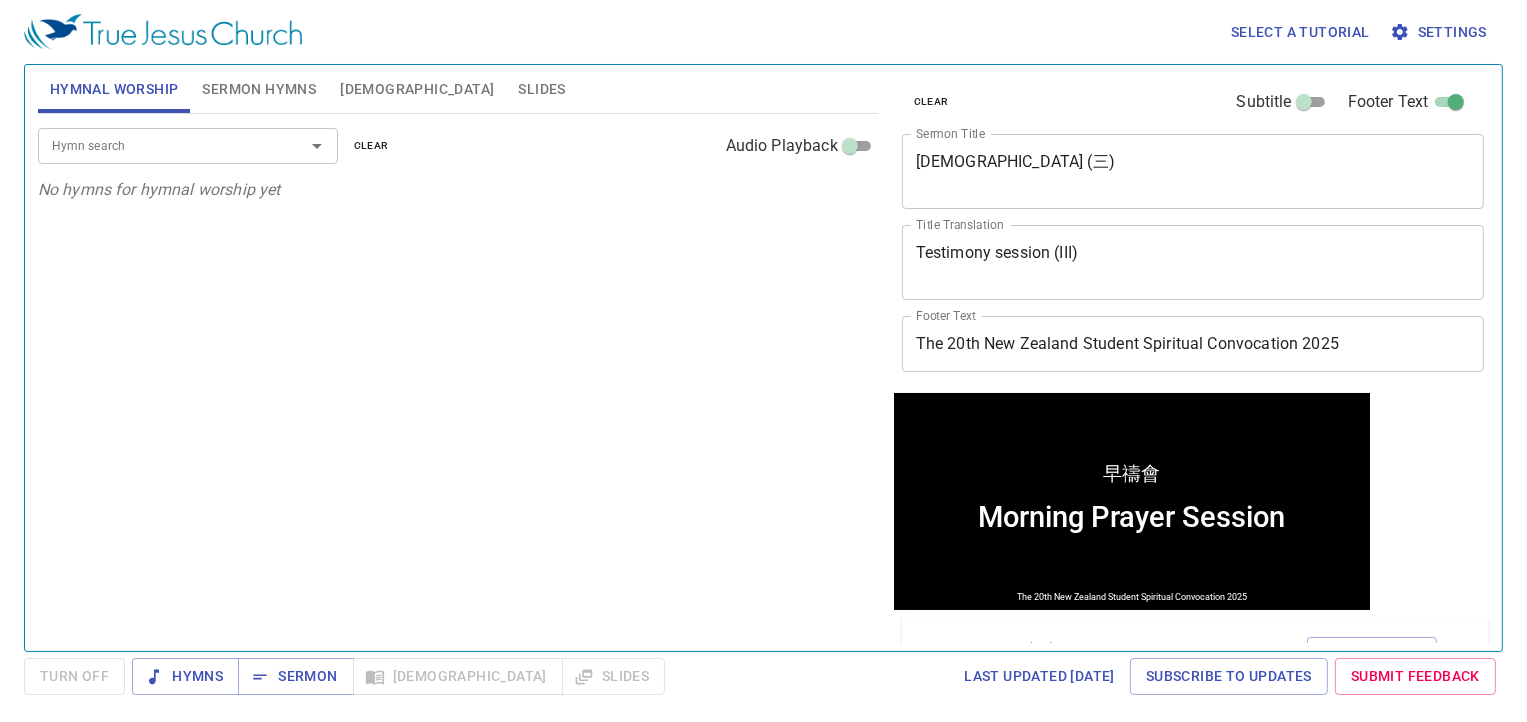 click on "Hymn search Hymn search   clear Audio Playback No hymns for hymnal worship yet" at bounding box center [458, 374] 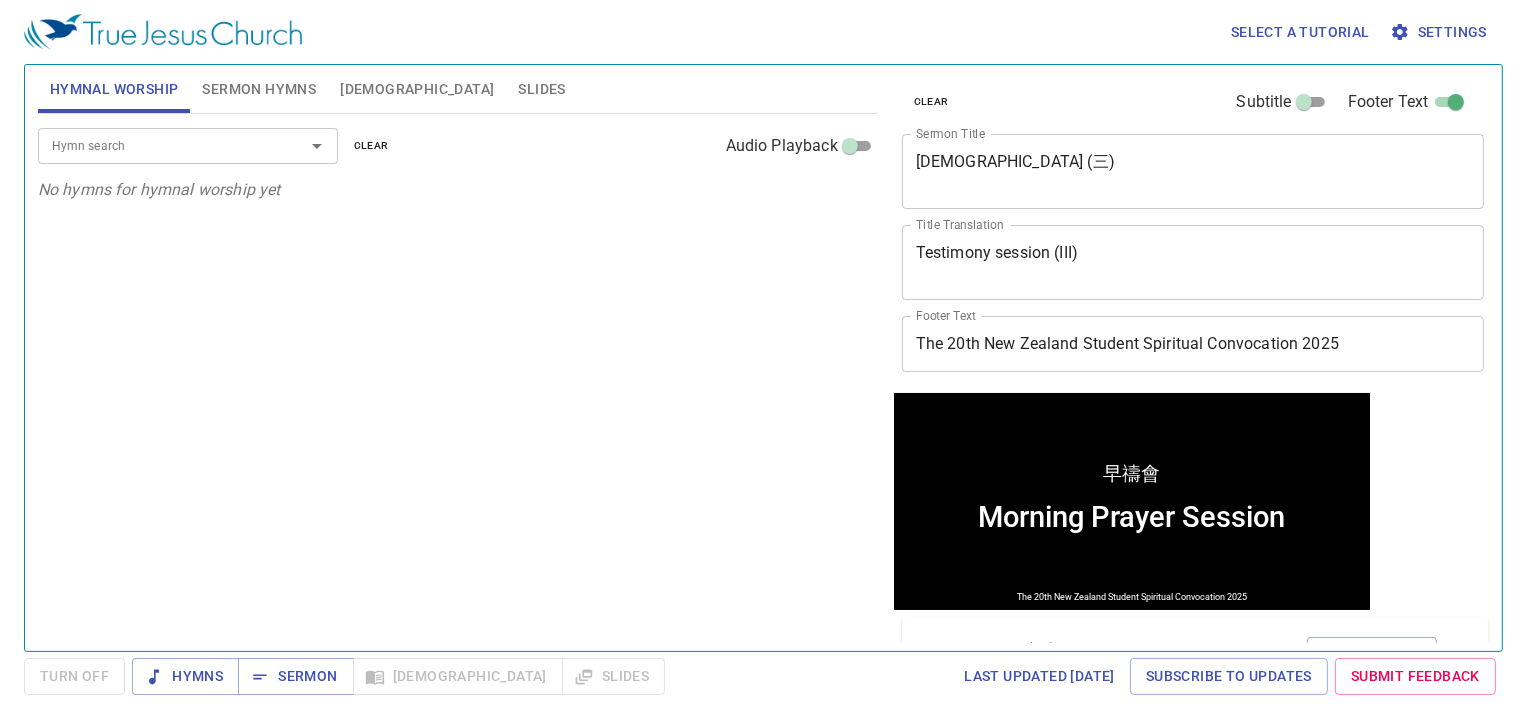 click on "Hymn search Hymn search   clear Audio Playback No hymns for hymnal worship yet" at bounding box center [458, 374] 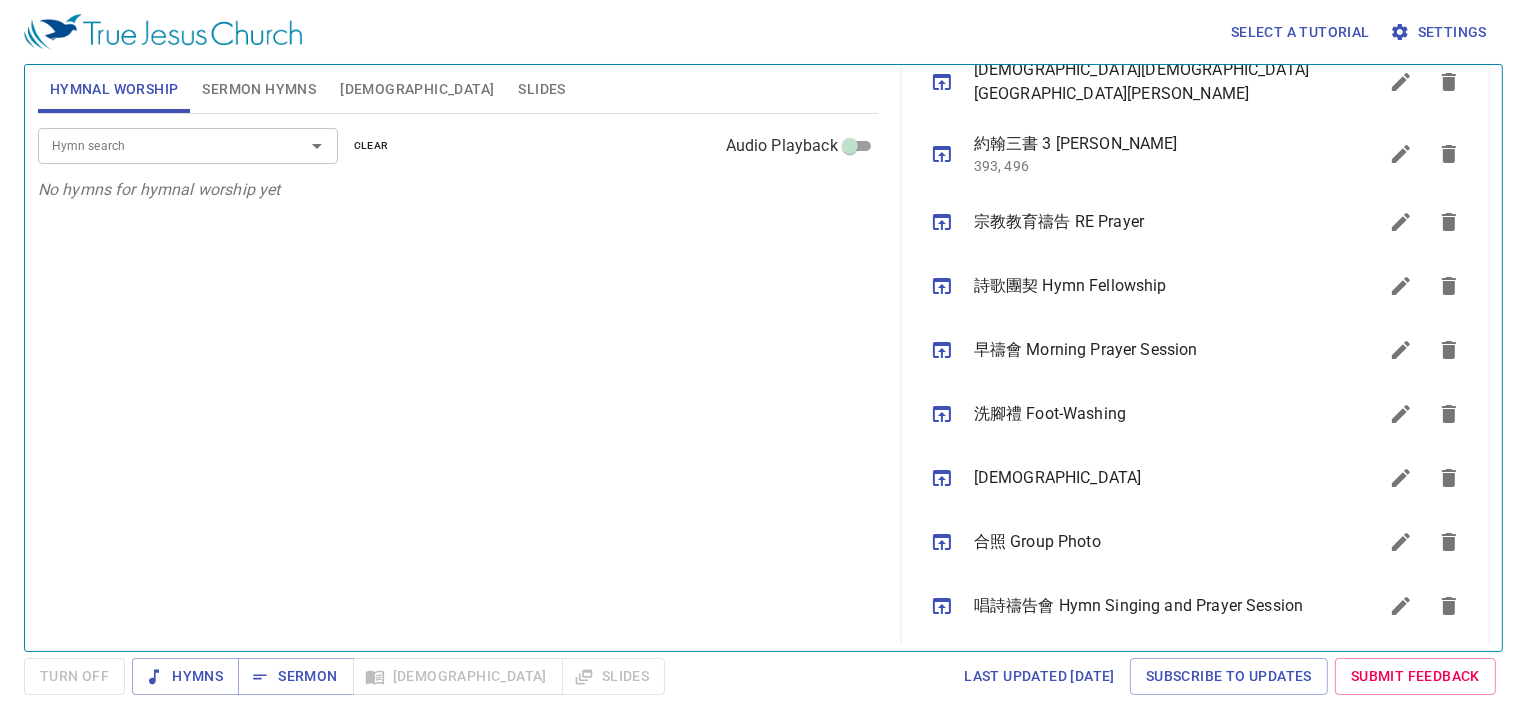 scroll, scrollTop: 967, scrollLeft: 0, axis: vertical 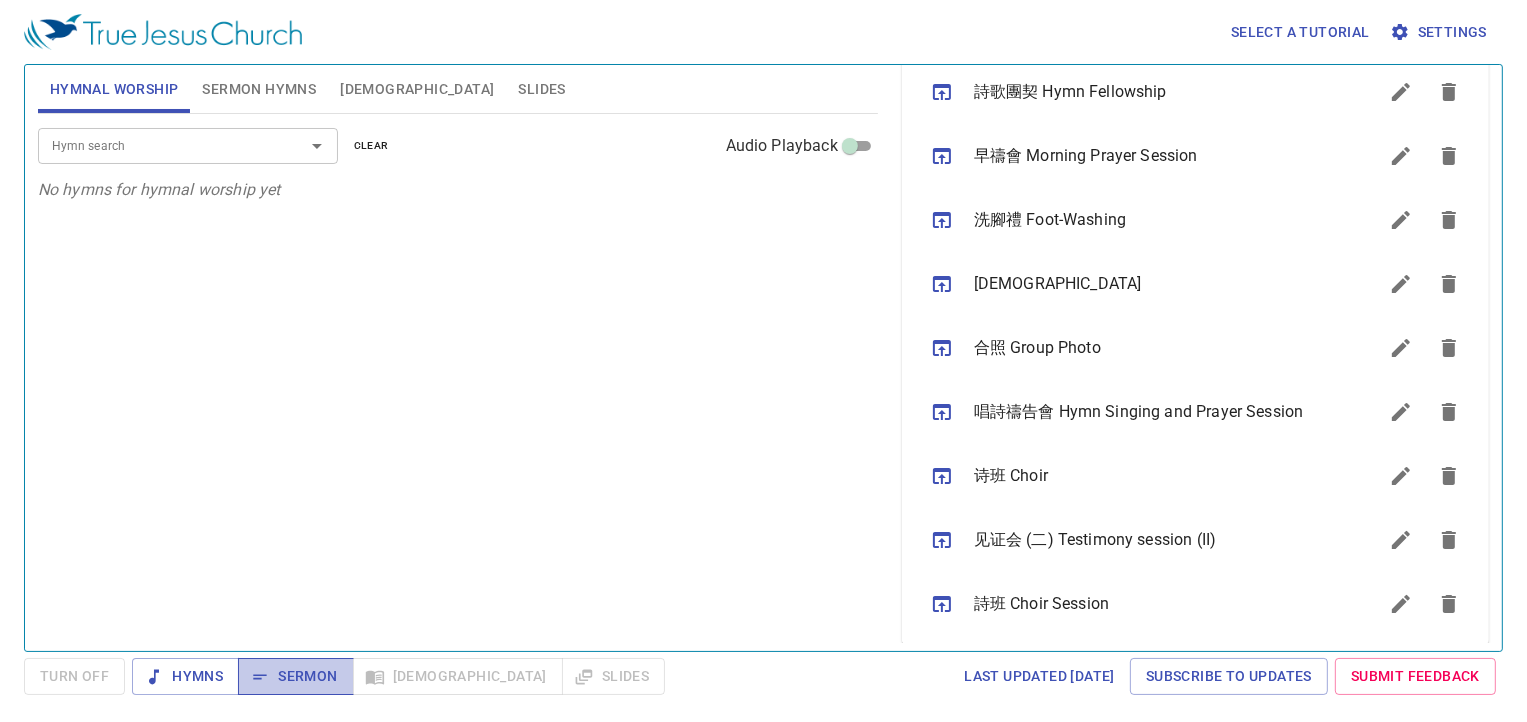 click on "Sermon" at bounding box center [295, 676] 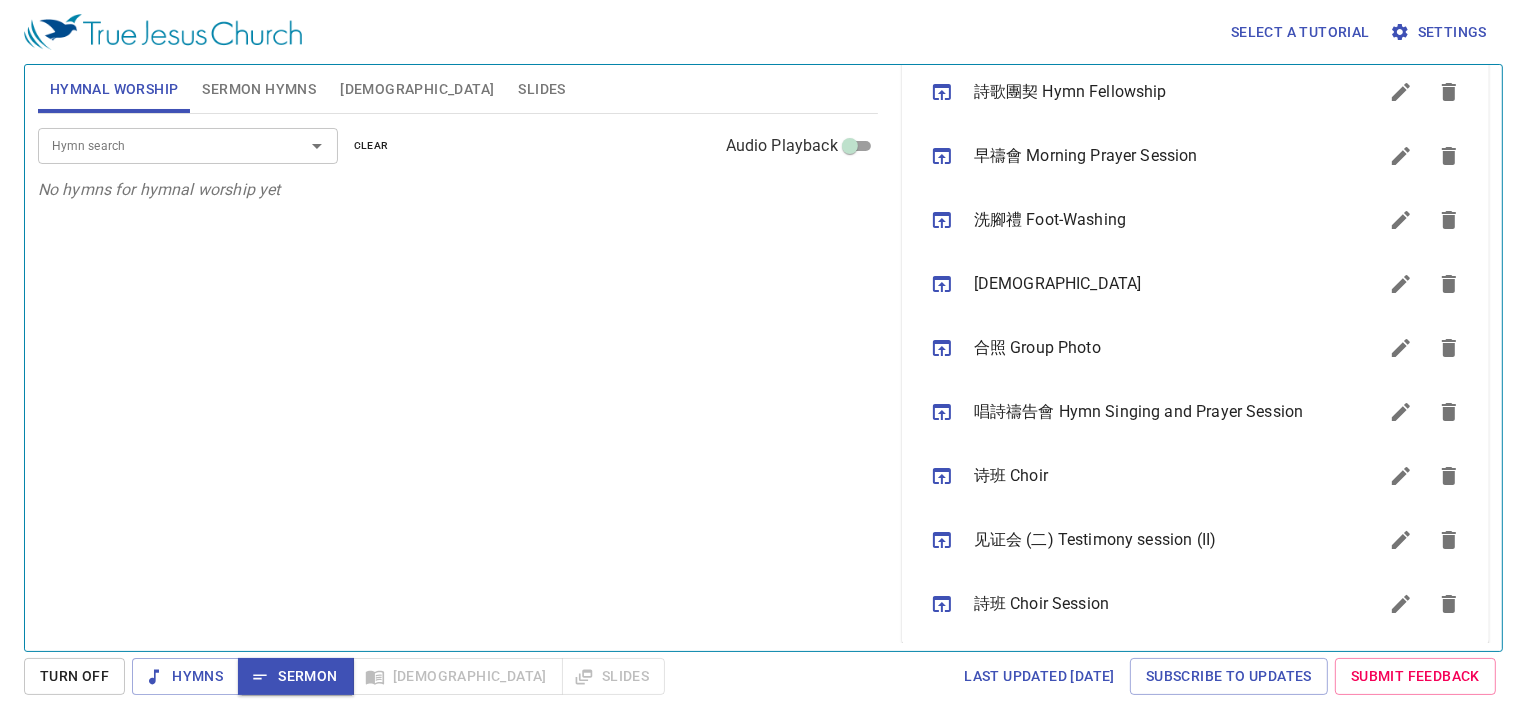 click on "Hymn search Hymn search   clear Audio Playback" at bounding box center (458, 146) 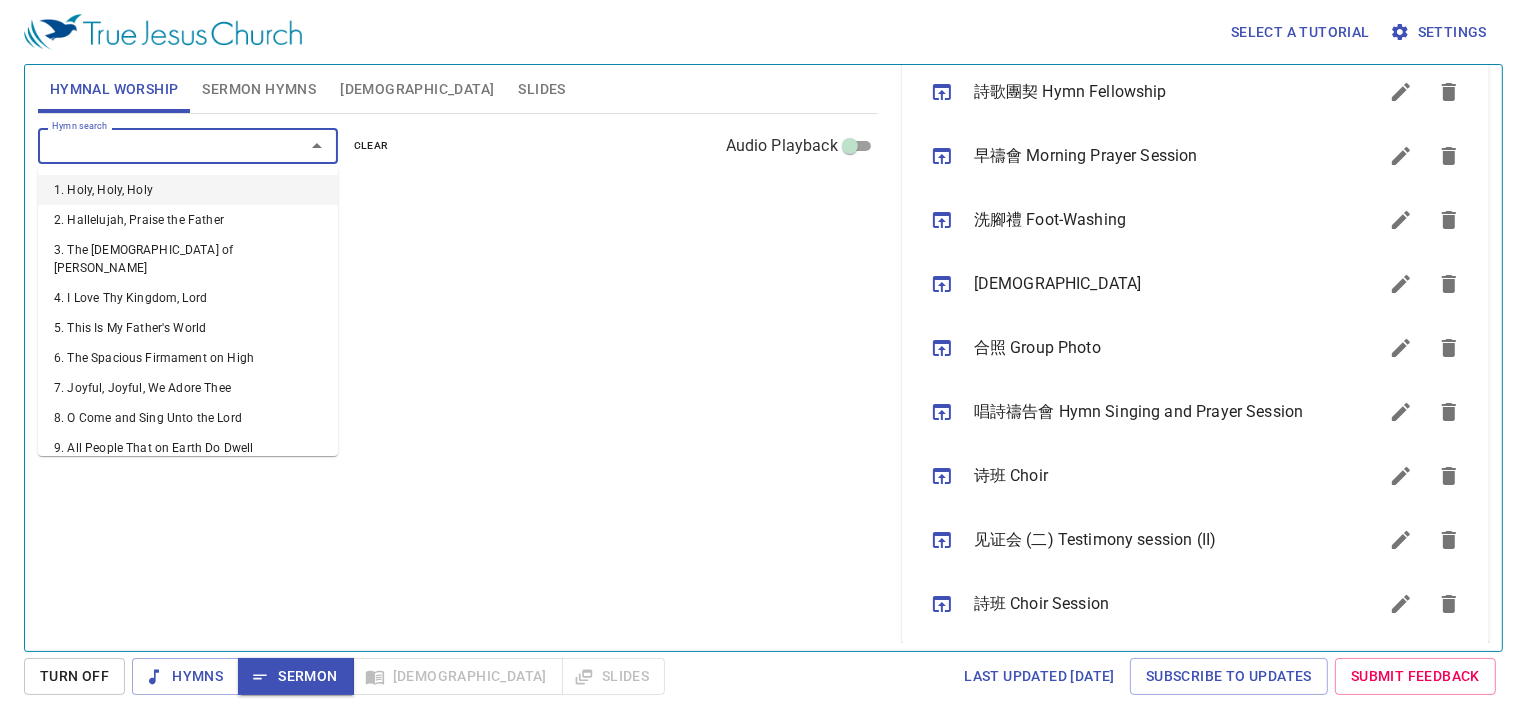 type on "1" 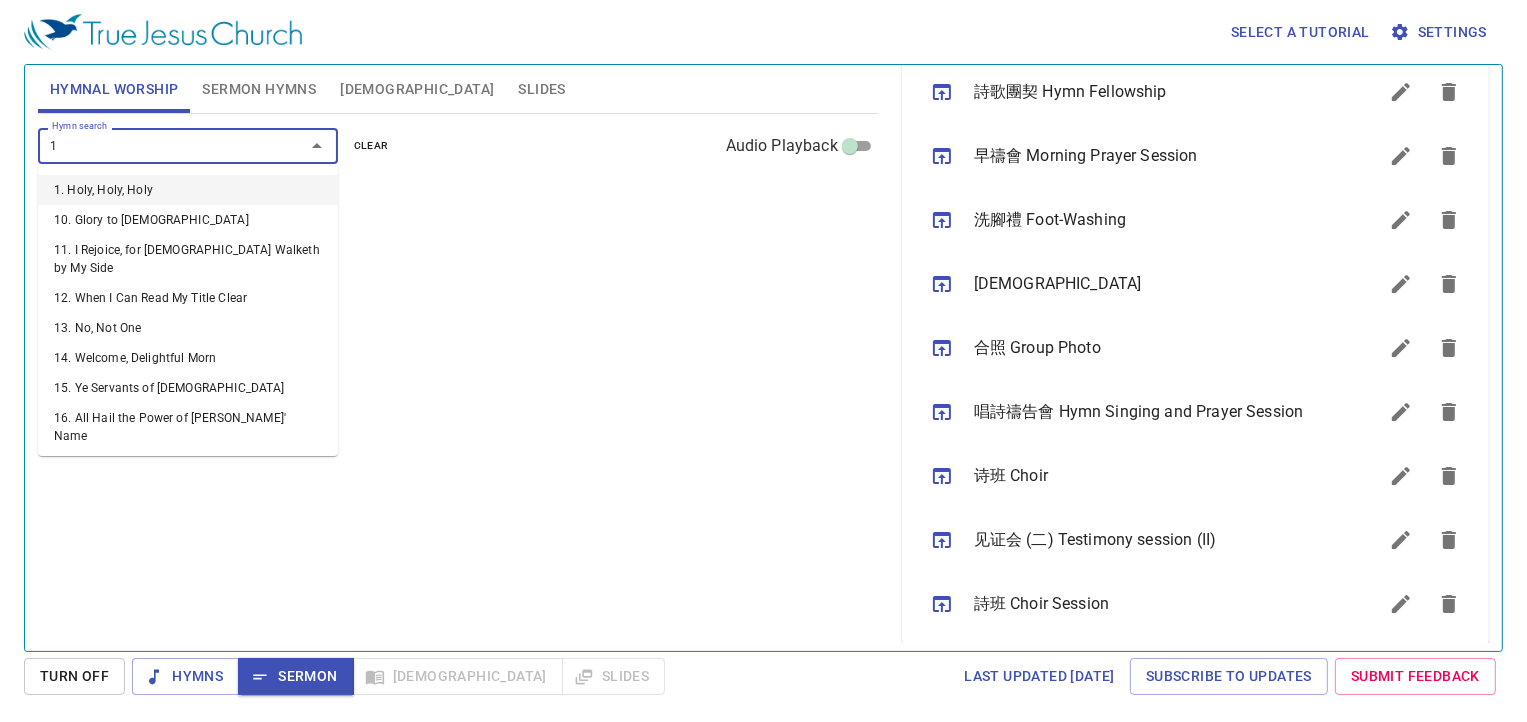 click on "1. Holy, Holy, Holy" at bounding box center [188, 190] 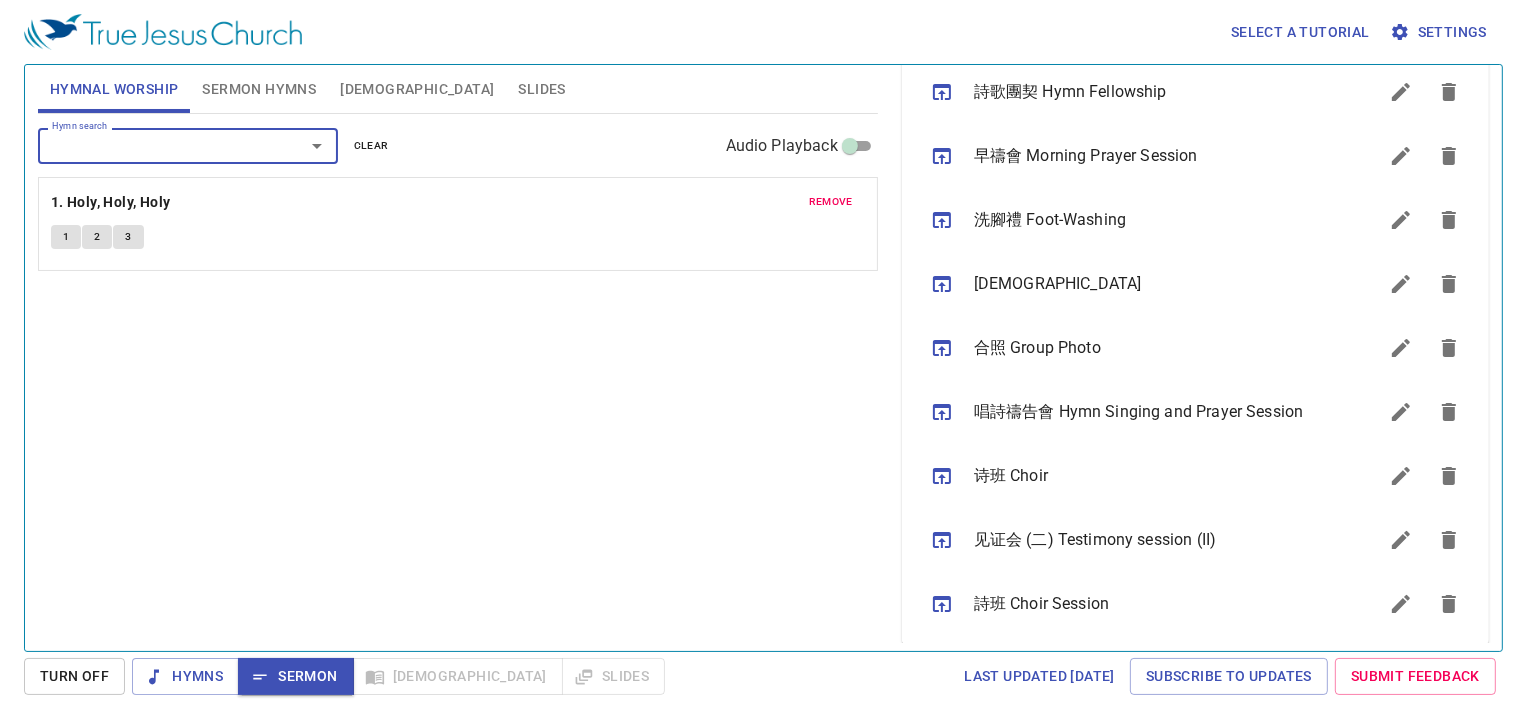 click on "Sermon Hymns" at bounding box center [259, 89] 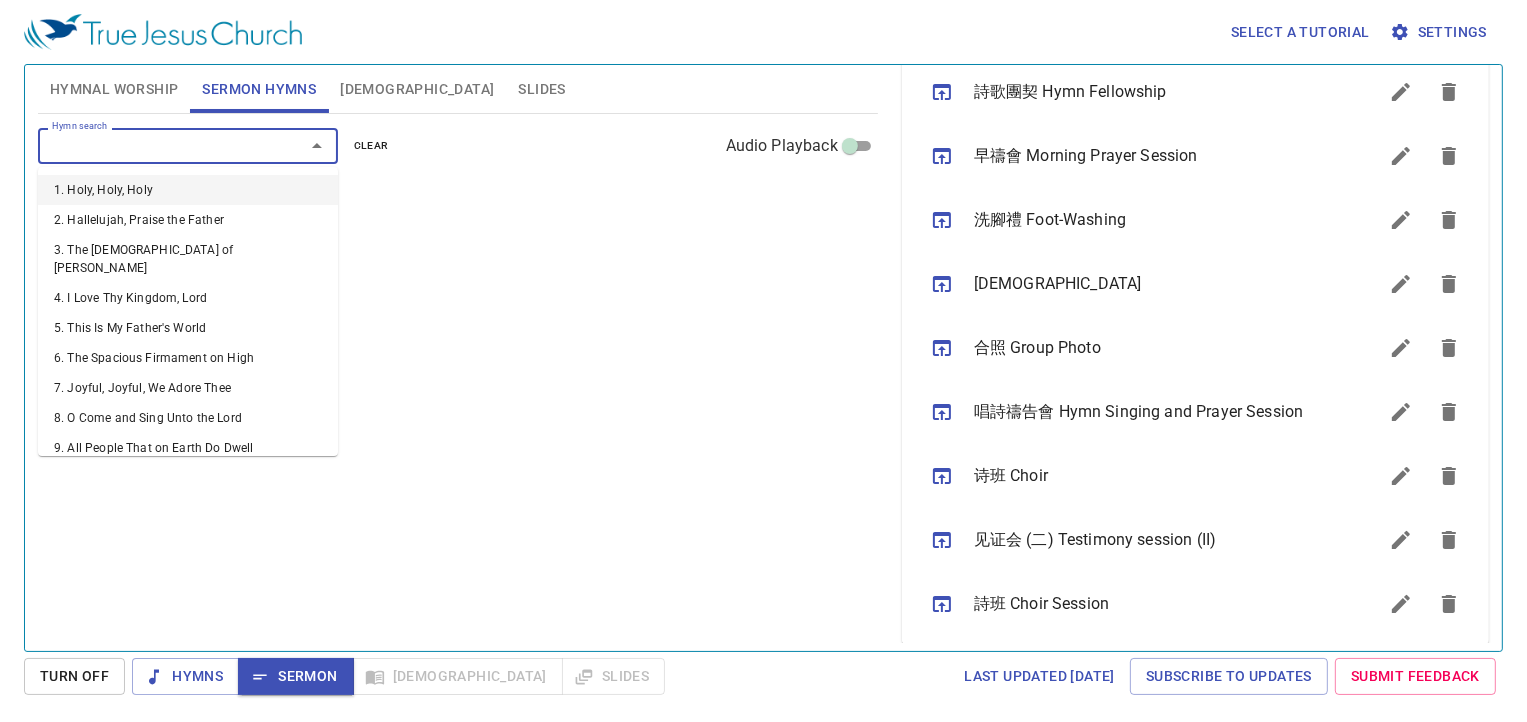 click on "Hymn search" at bounding box center [158, 145] 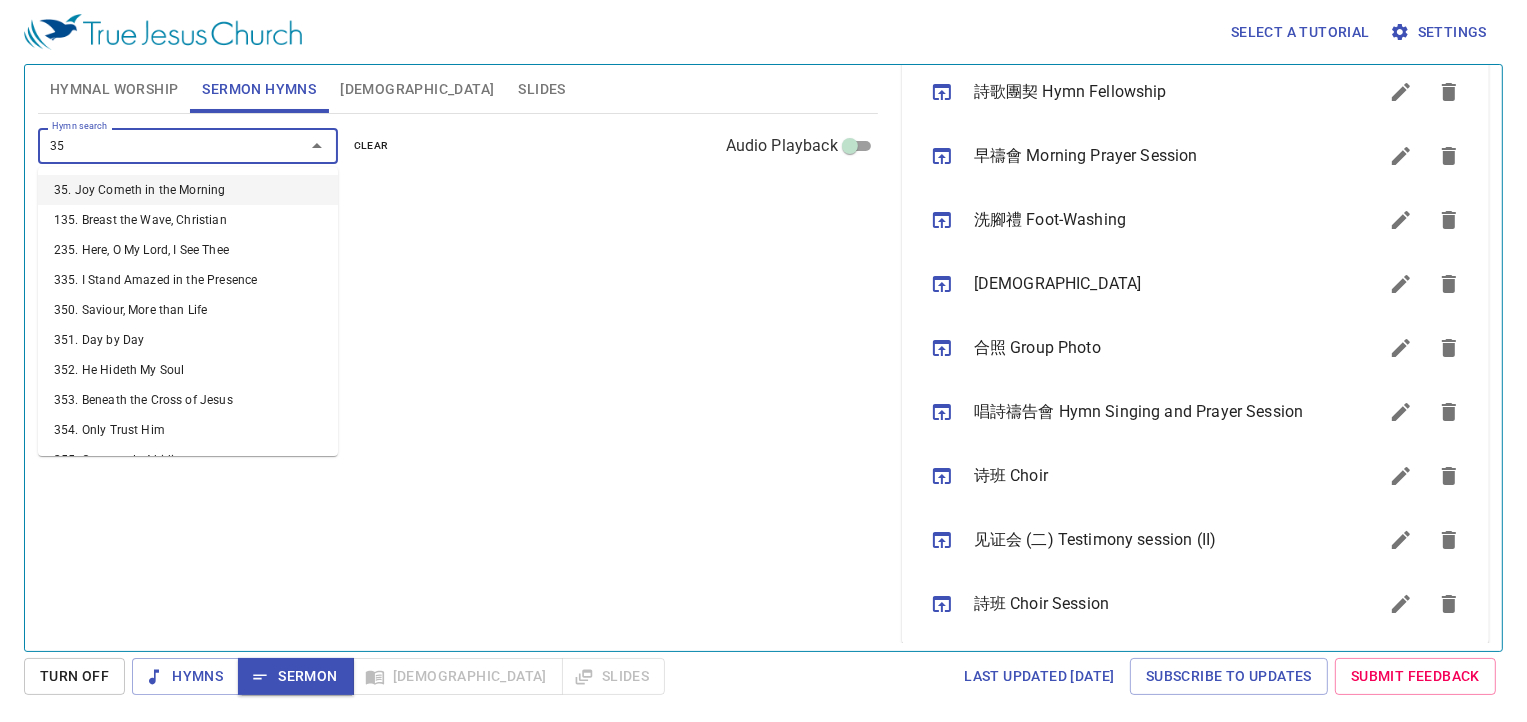 type on "358" 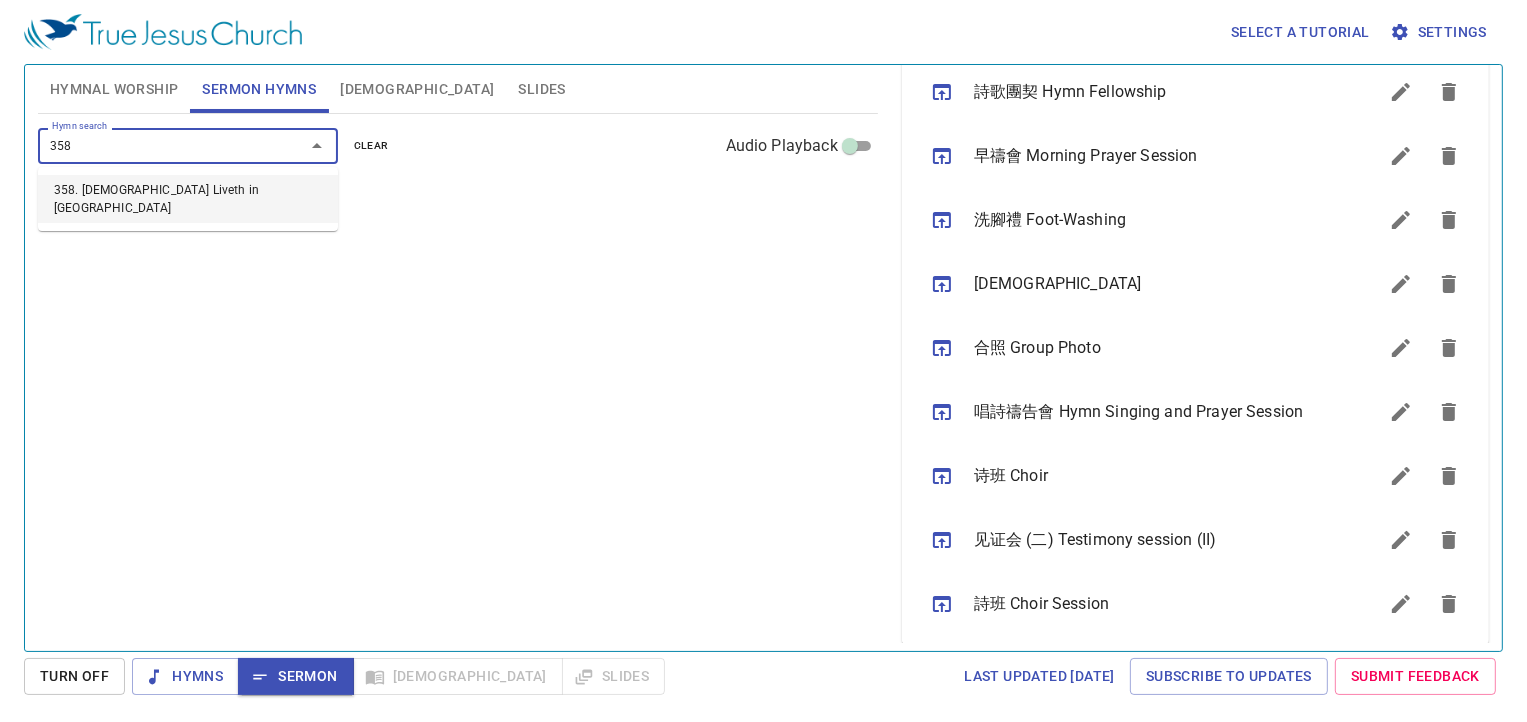 type 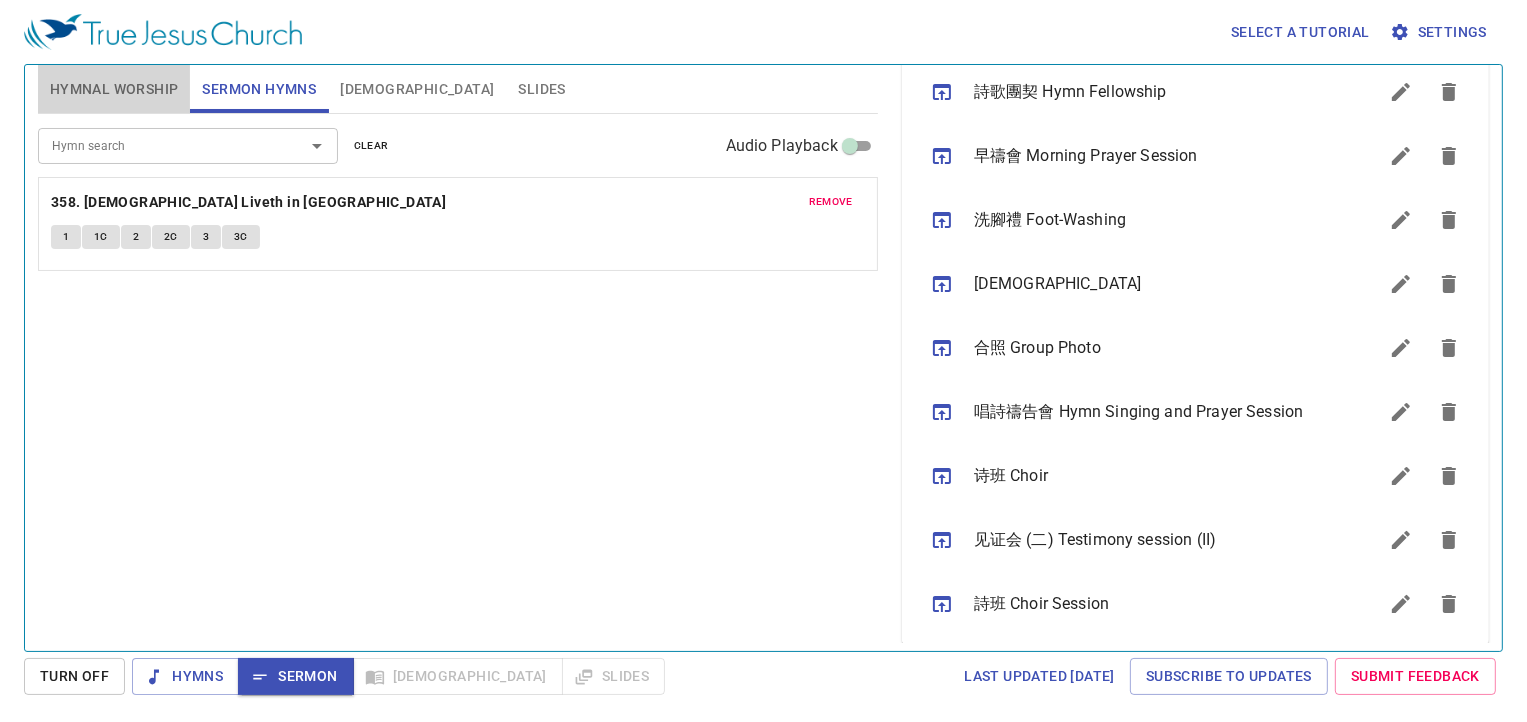 click on "Hymnal Worship" at bounding box center [114, 89] 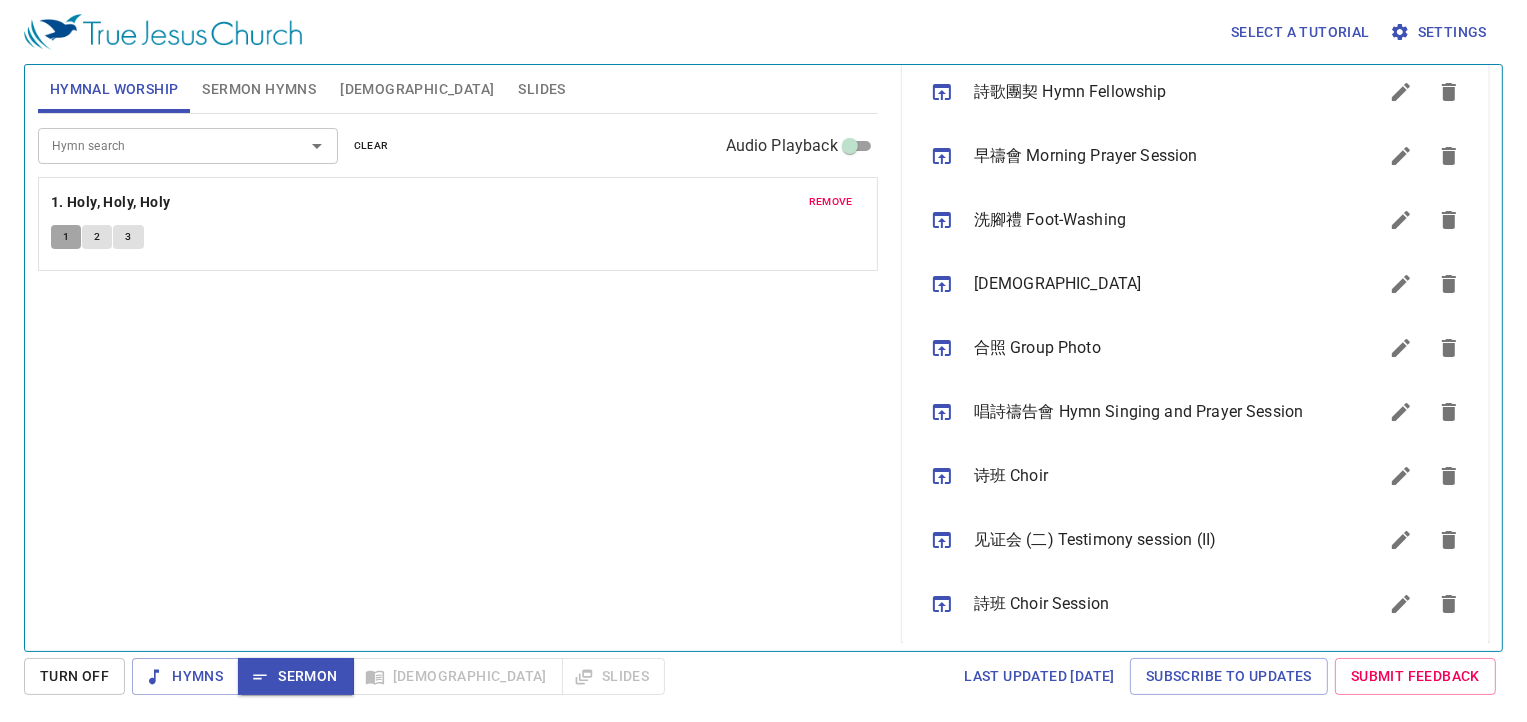 click on "1" at bounding box center [66, 237] 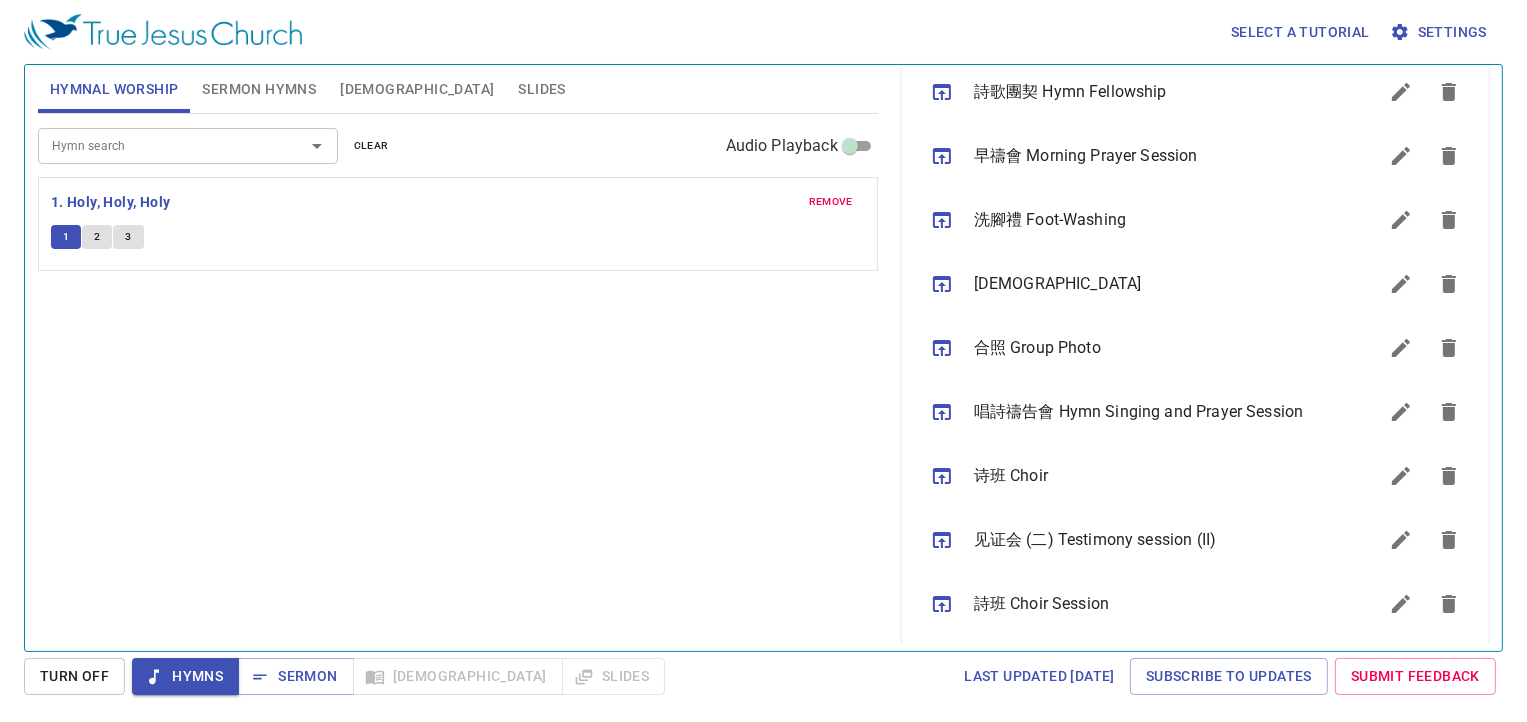 type 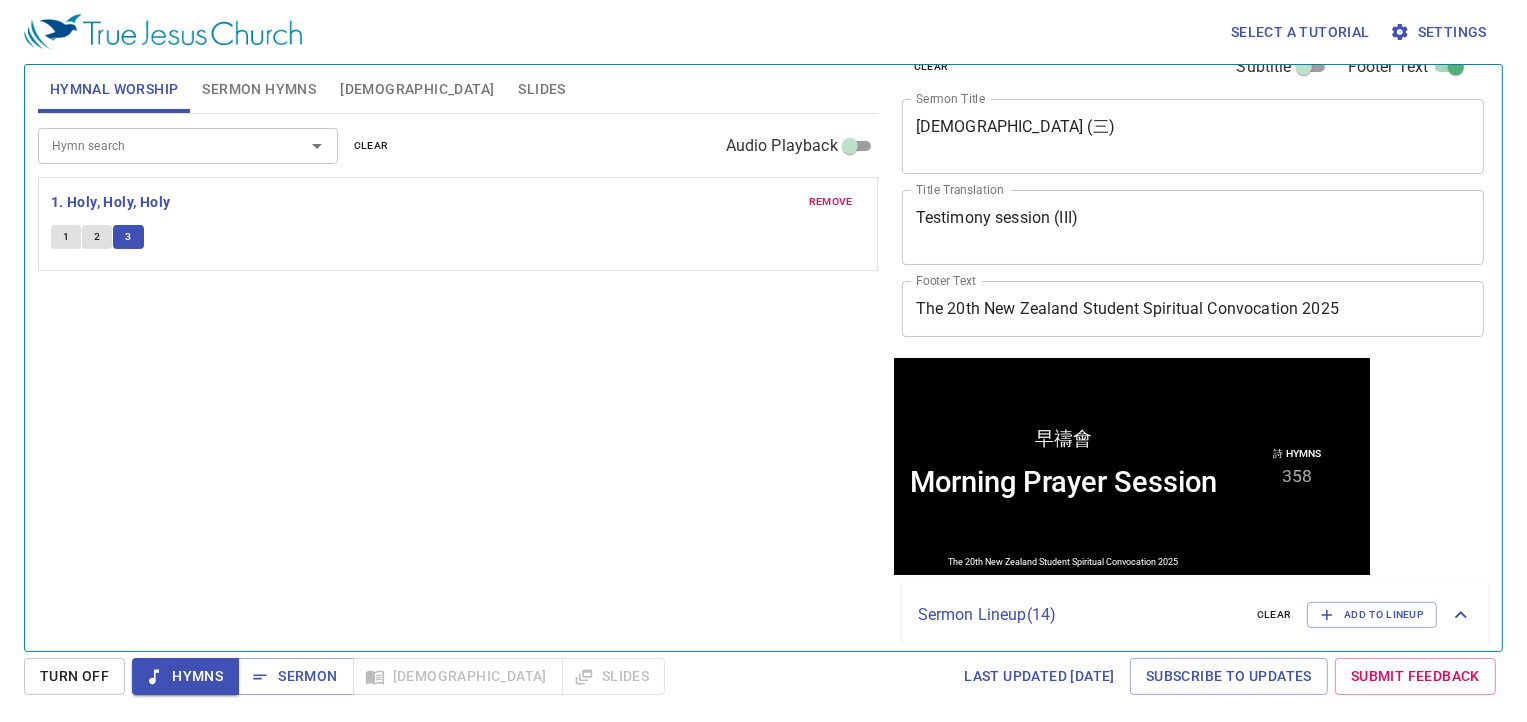 click on "Settings" at bounding box center (1440, 32) 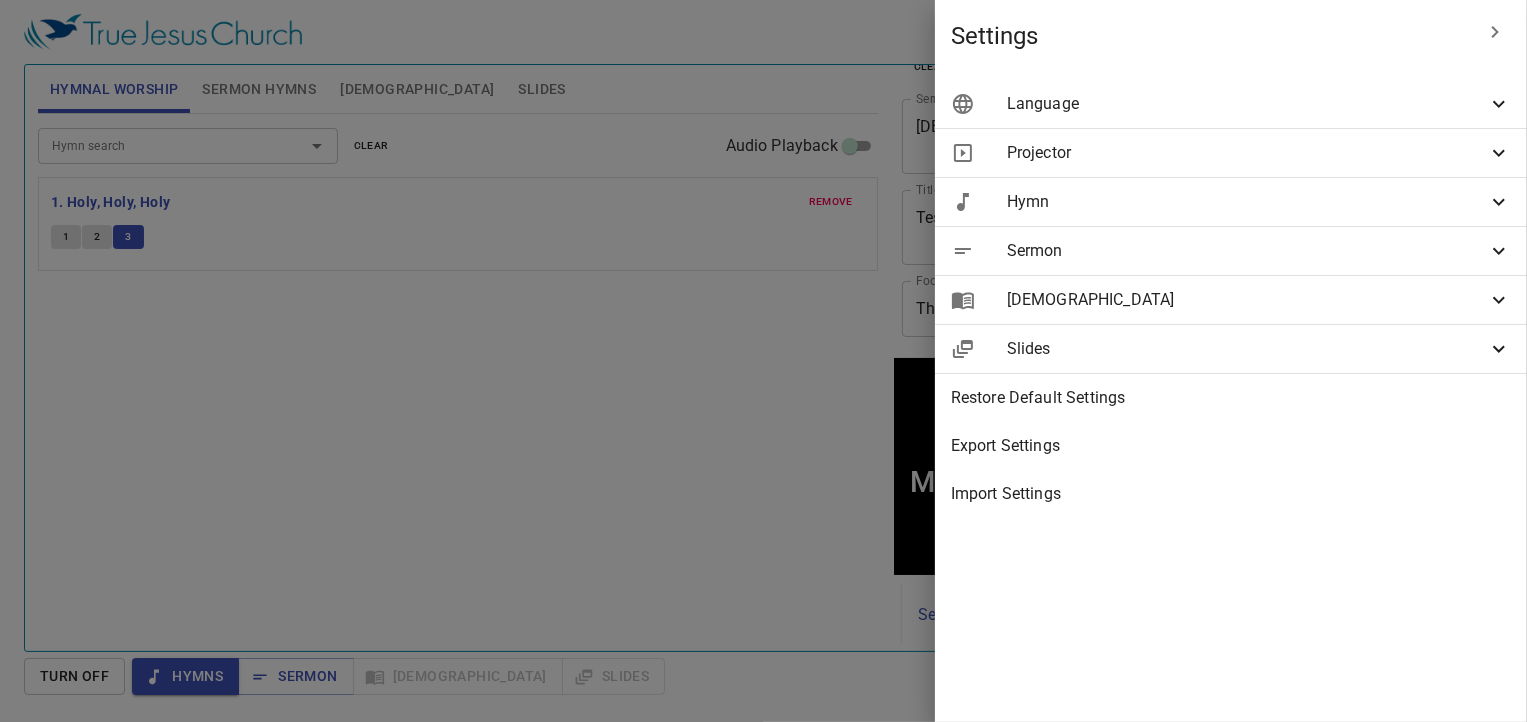 click on "Bible" at bounding box center (1247, 300) 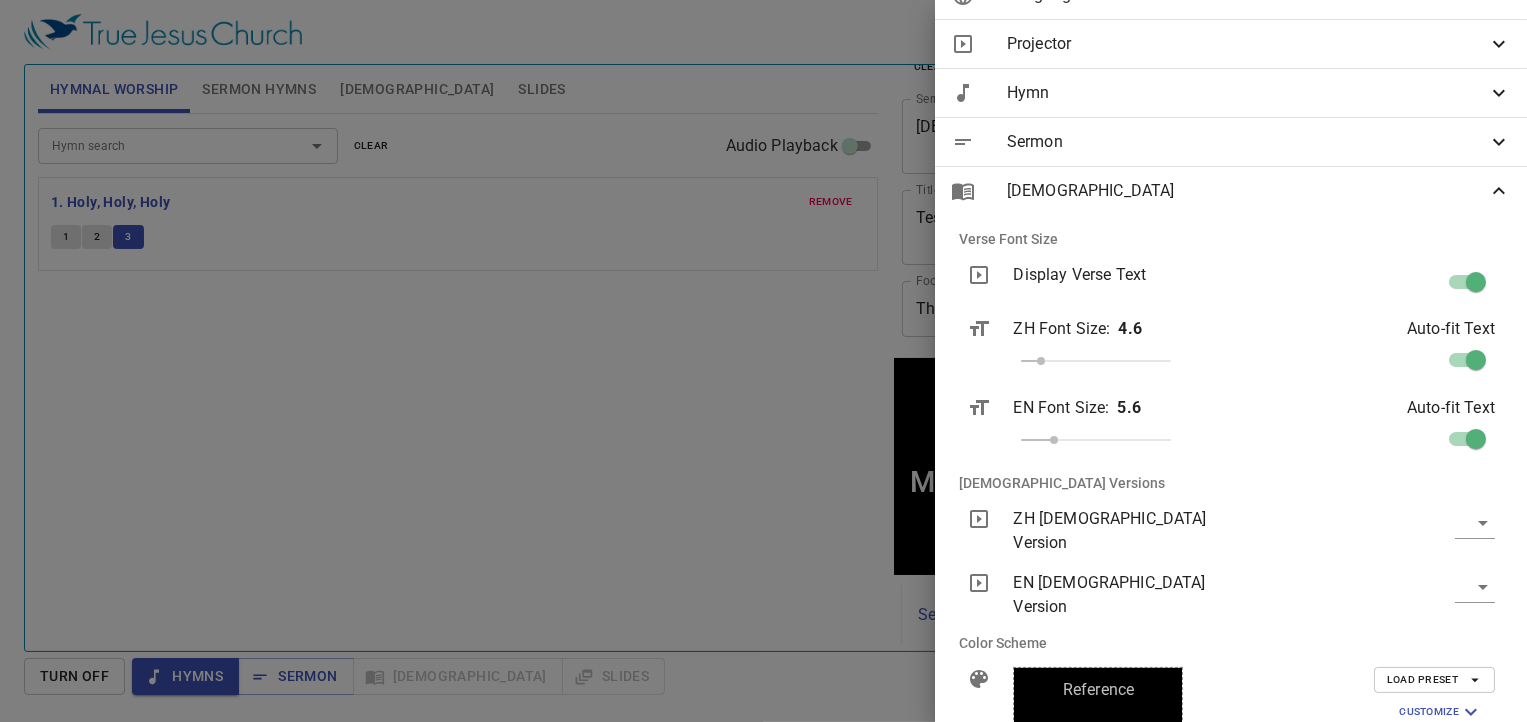 scroll, scrollTop: 70, scrollLeft: 0, axis: vertical 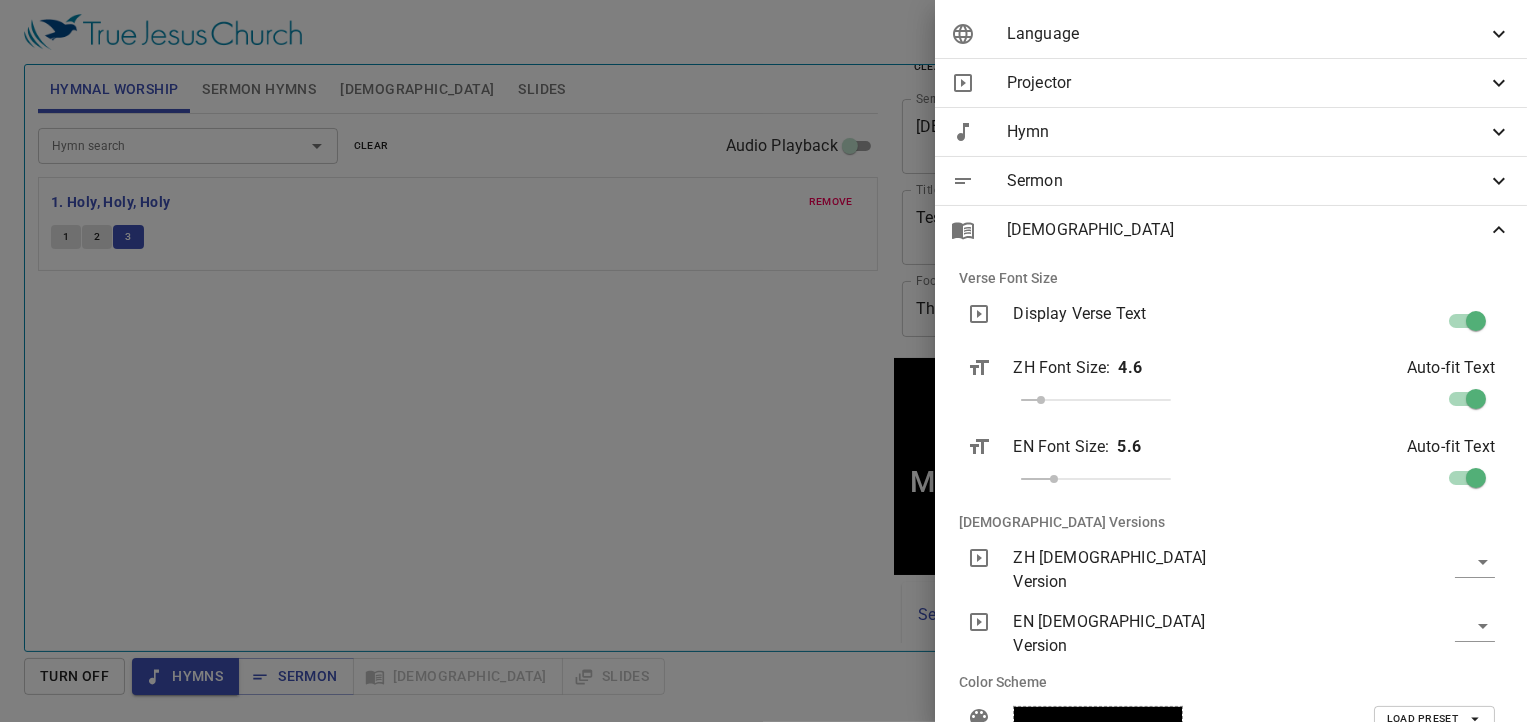 click at bounding box center (763, 361) 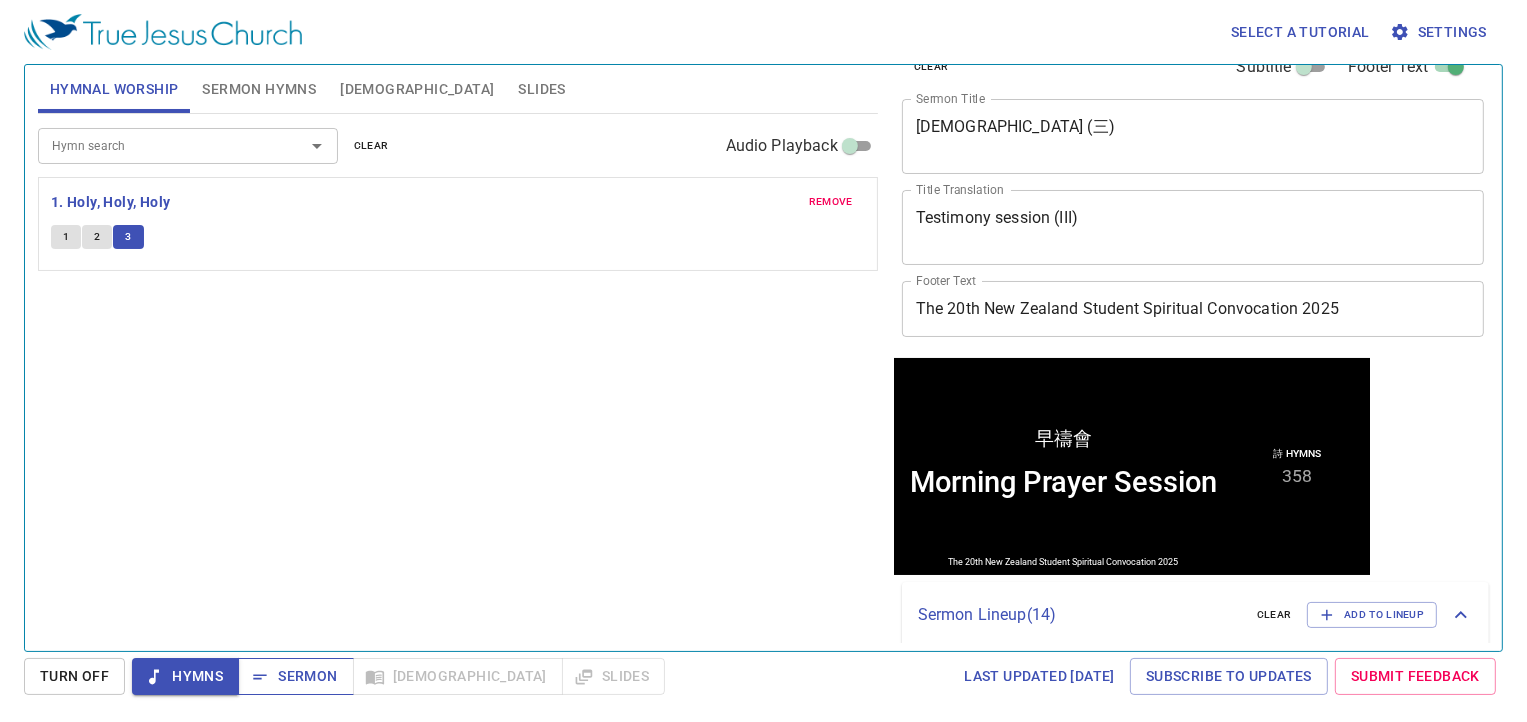 click on "Sermon" at bounding box center (295, 676) 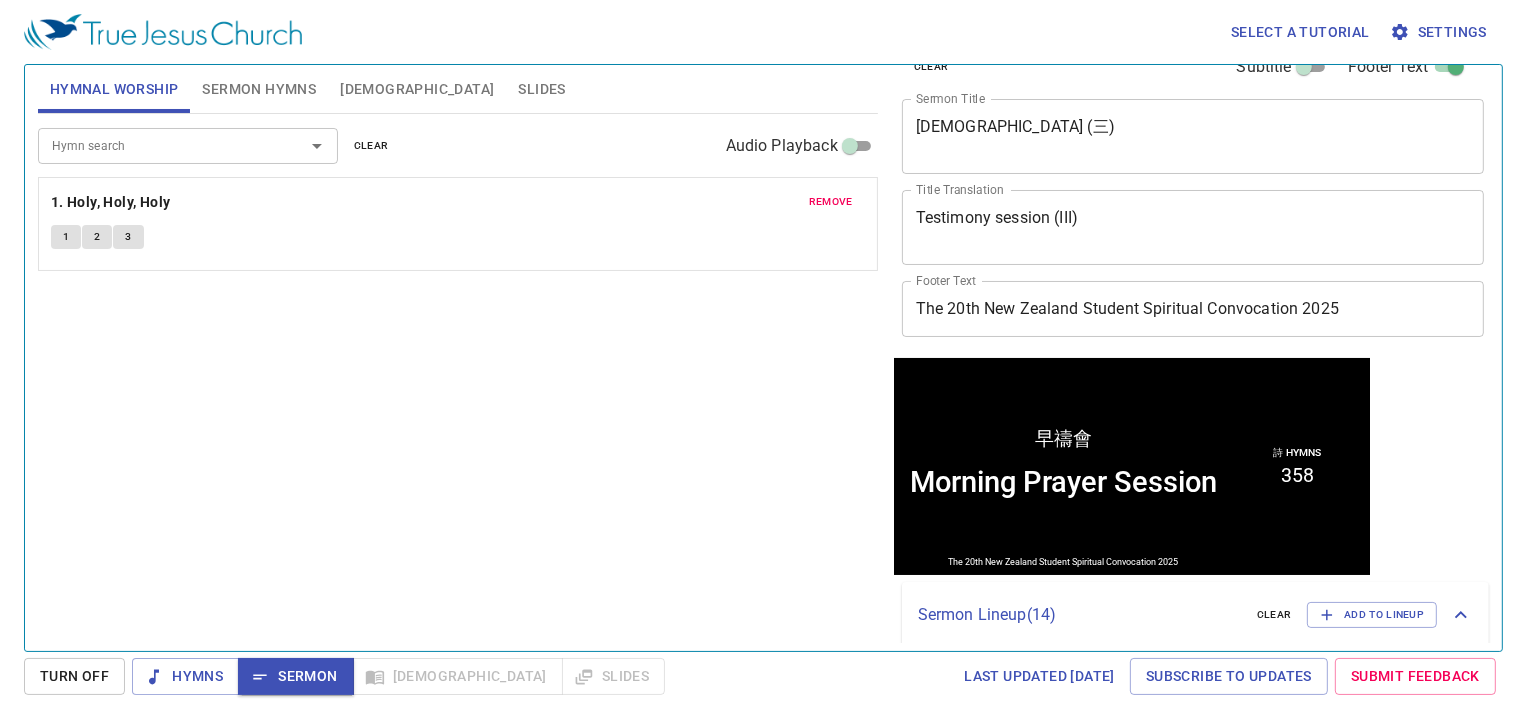 click on "Sermon Hymns" at bounding box center [259, 89] 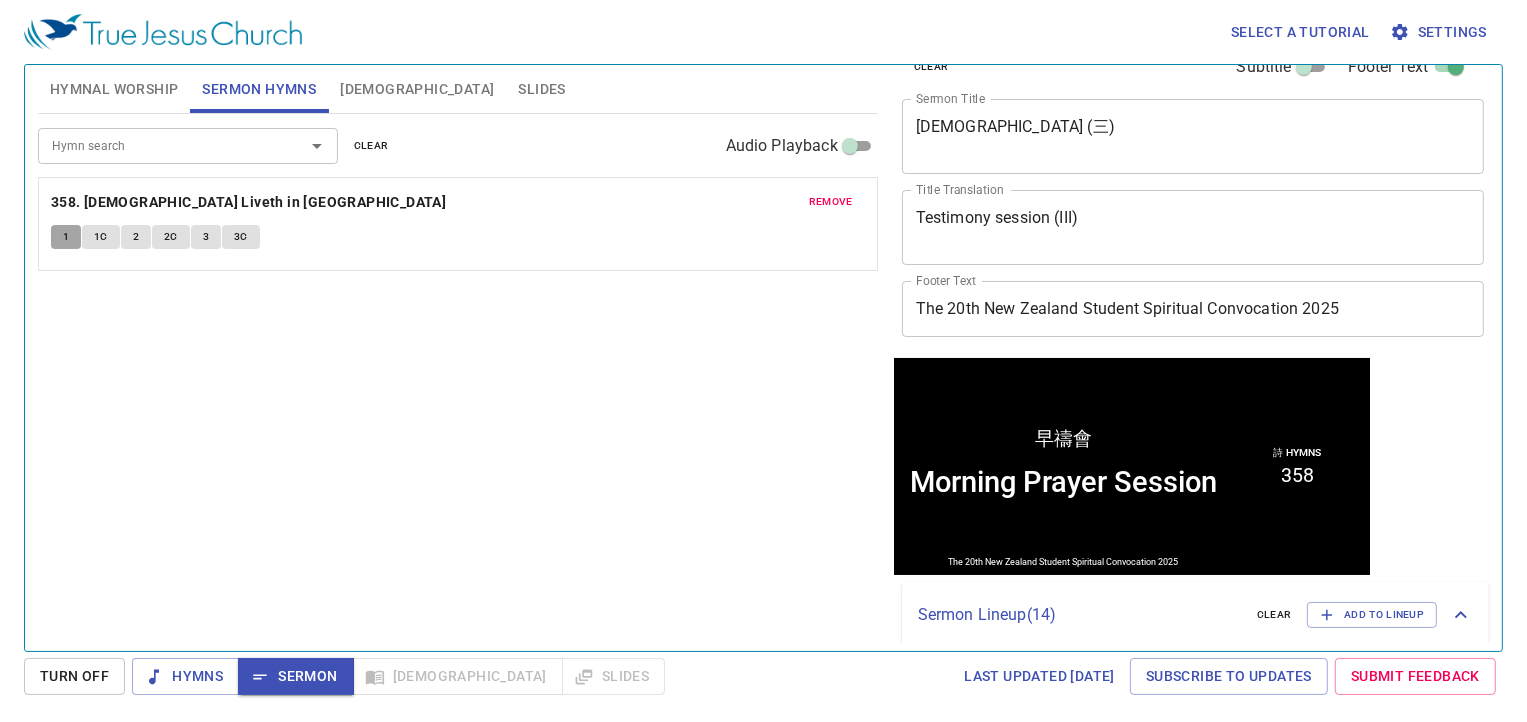 click on "1" at bounding box center (66, 237) 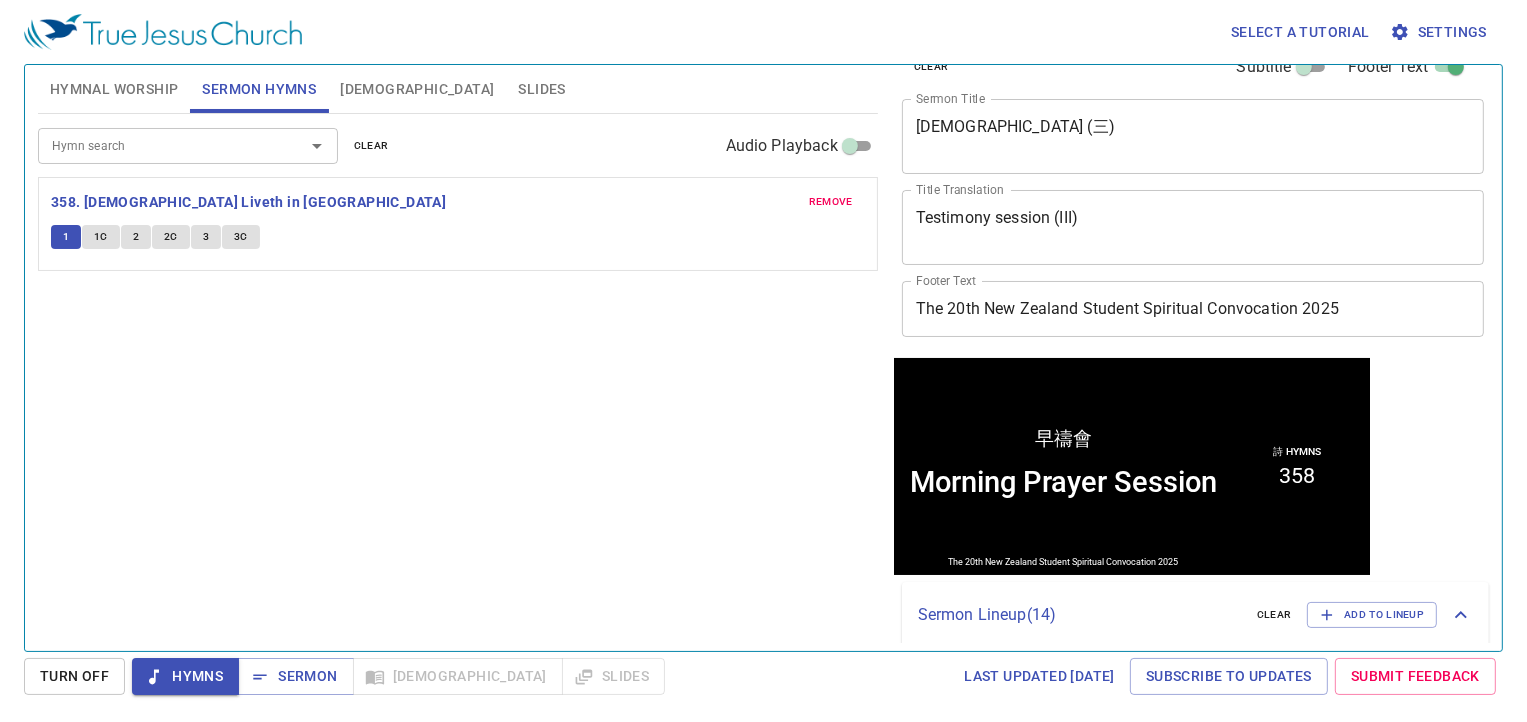 click on "2" at bounding box center [136, 237] 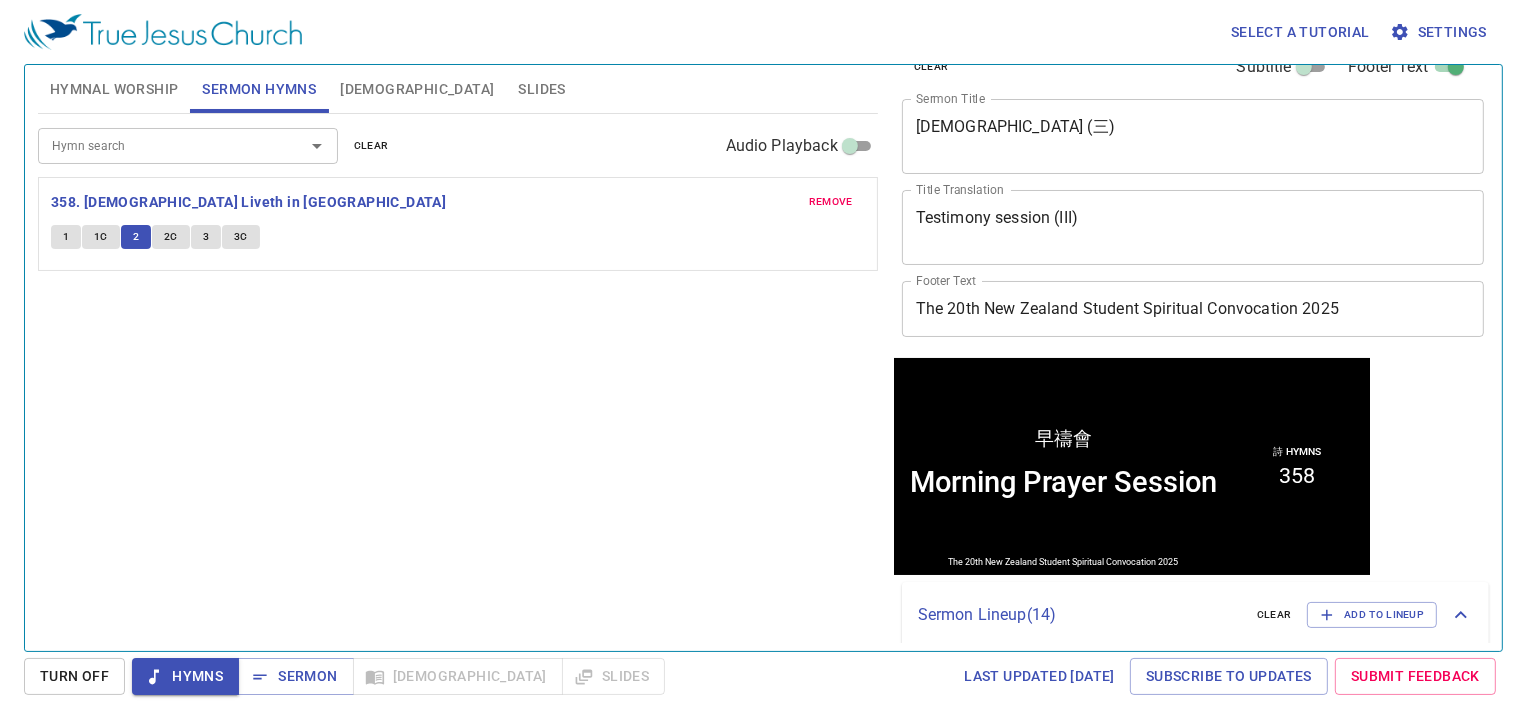 click on "Hymn search Hymn search   clear Audio Playback remove 358. Christ Liveth in Me   1 1C 2 2C 3 3C" at bounding box center (458, 374) 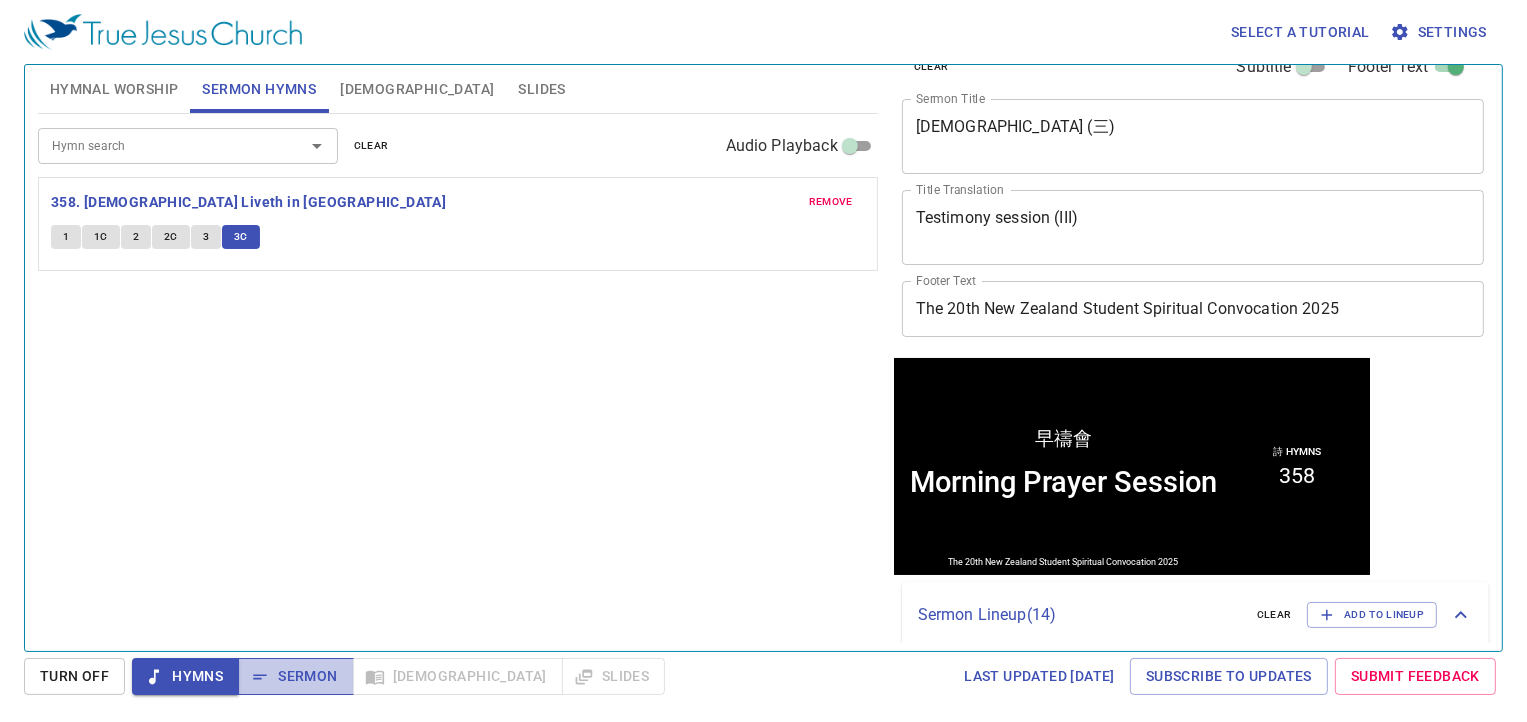 click 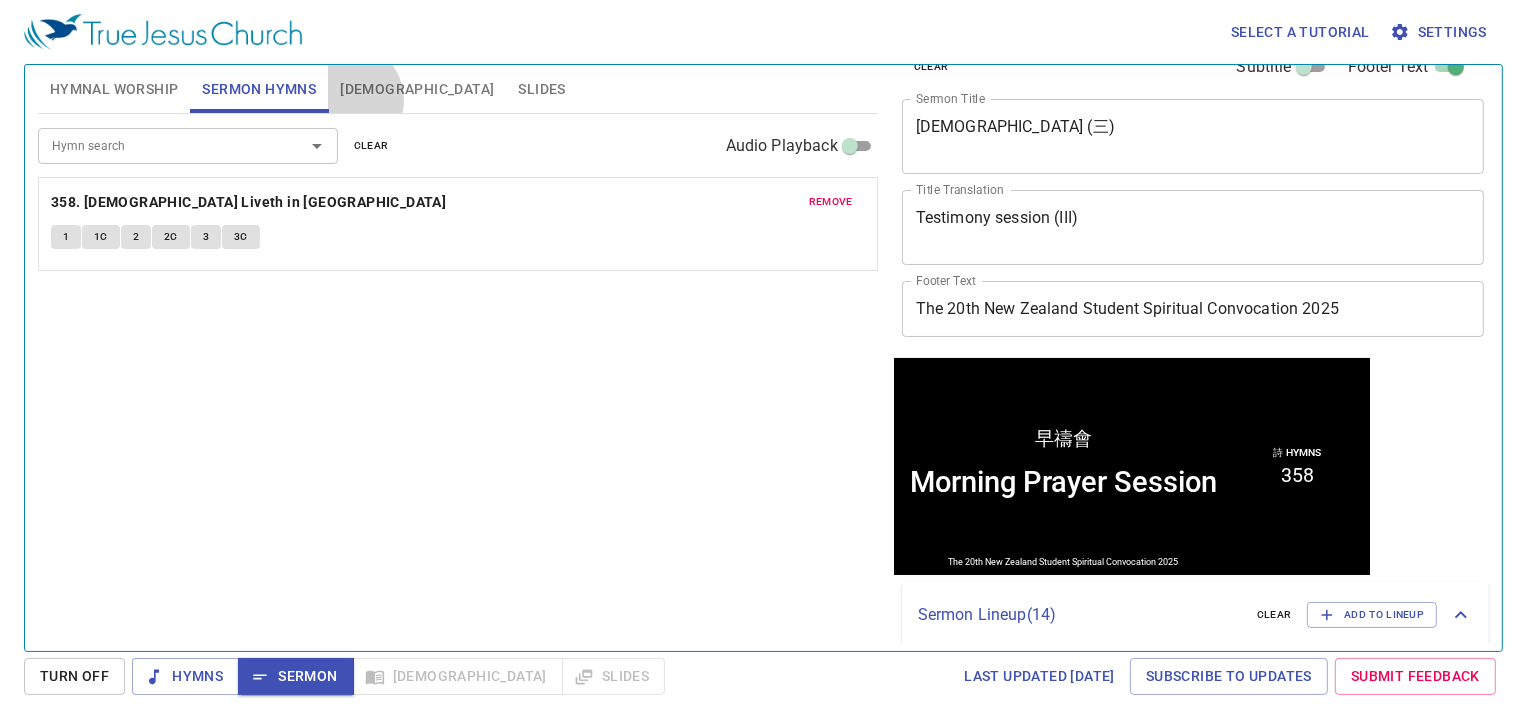 click on "Bible" at bounding box center [417, 89] 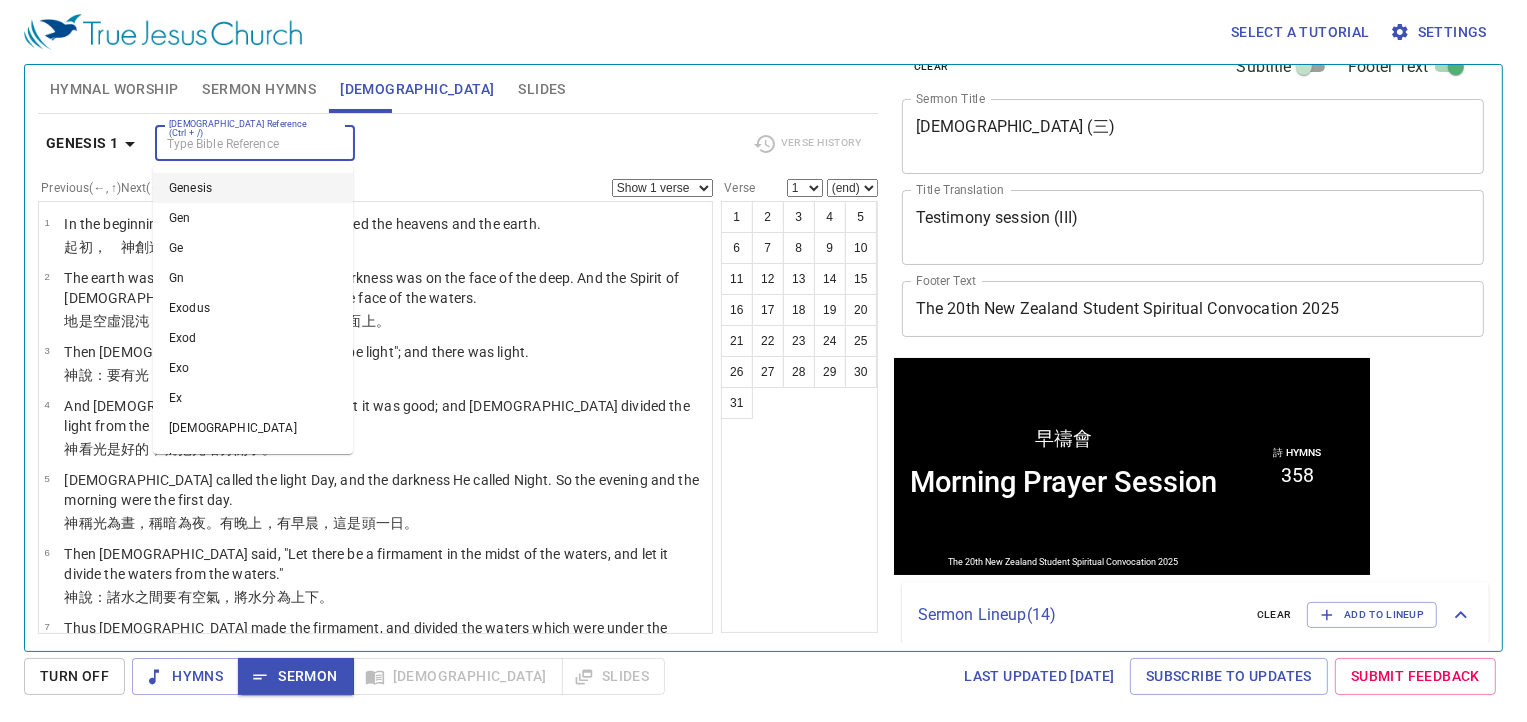 click on "Bible Reference (Ctrl + /)" at bounding box center (238, 143) 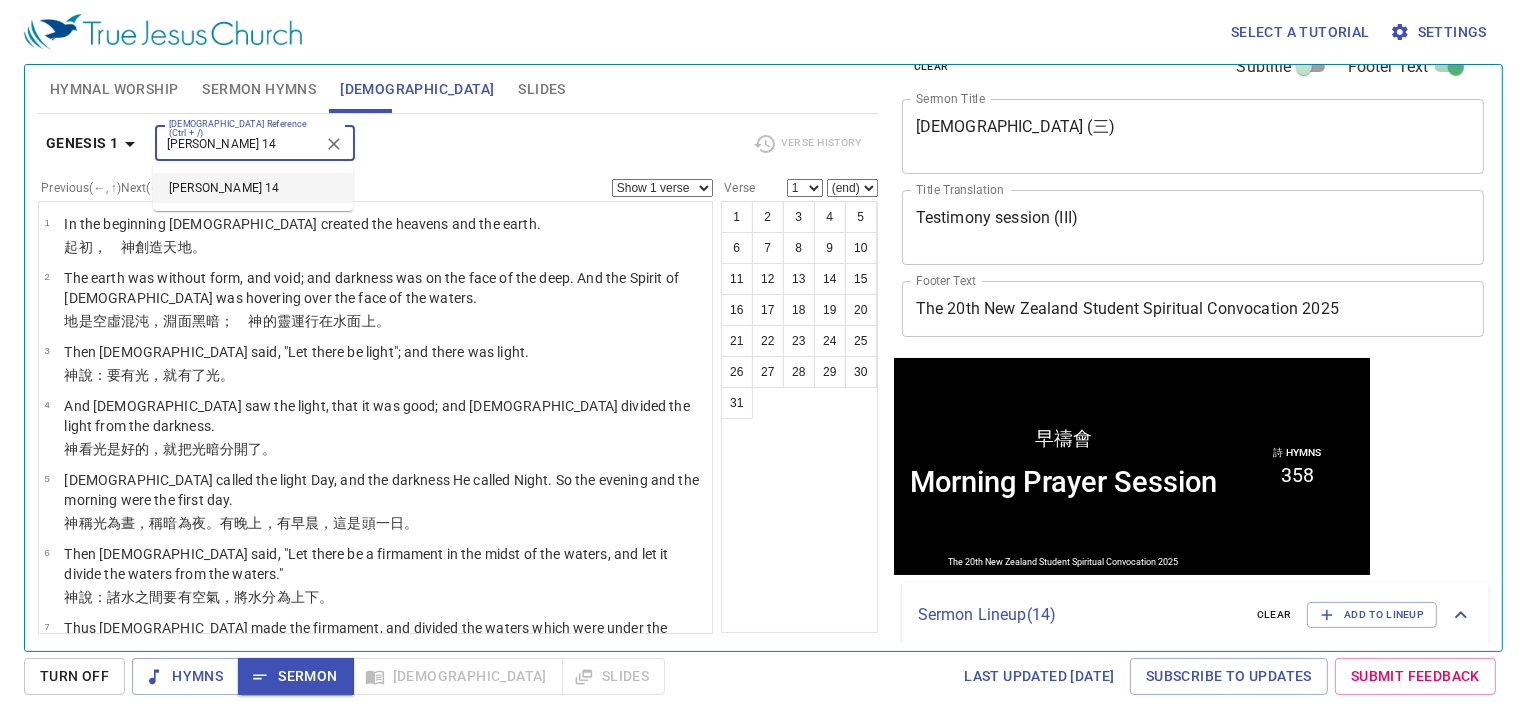 type on "john 14" 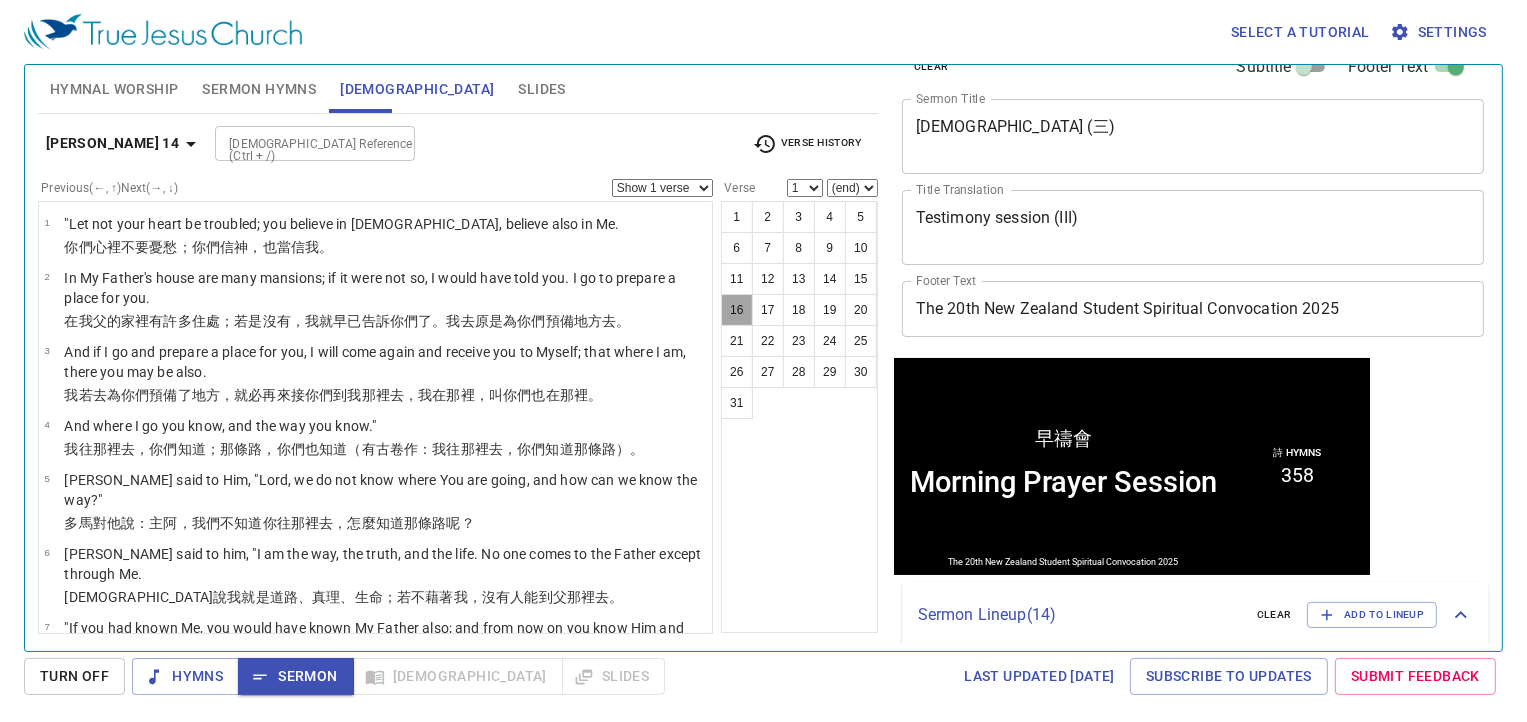 click on "16" at bounding box center [737, 310] 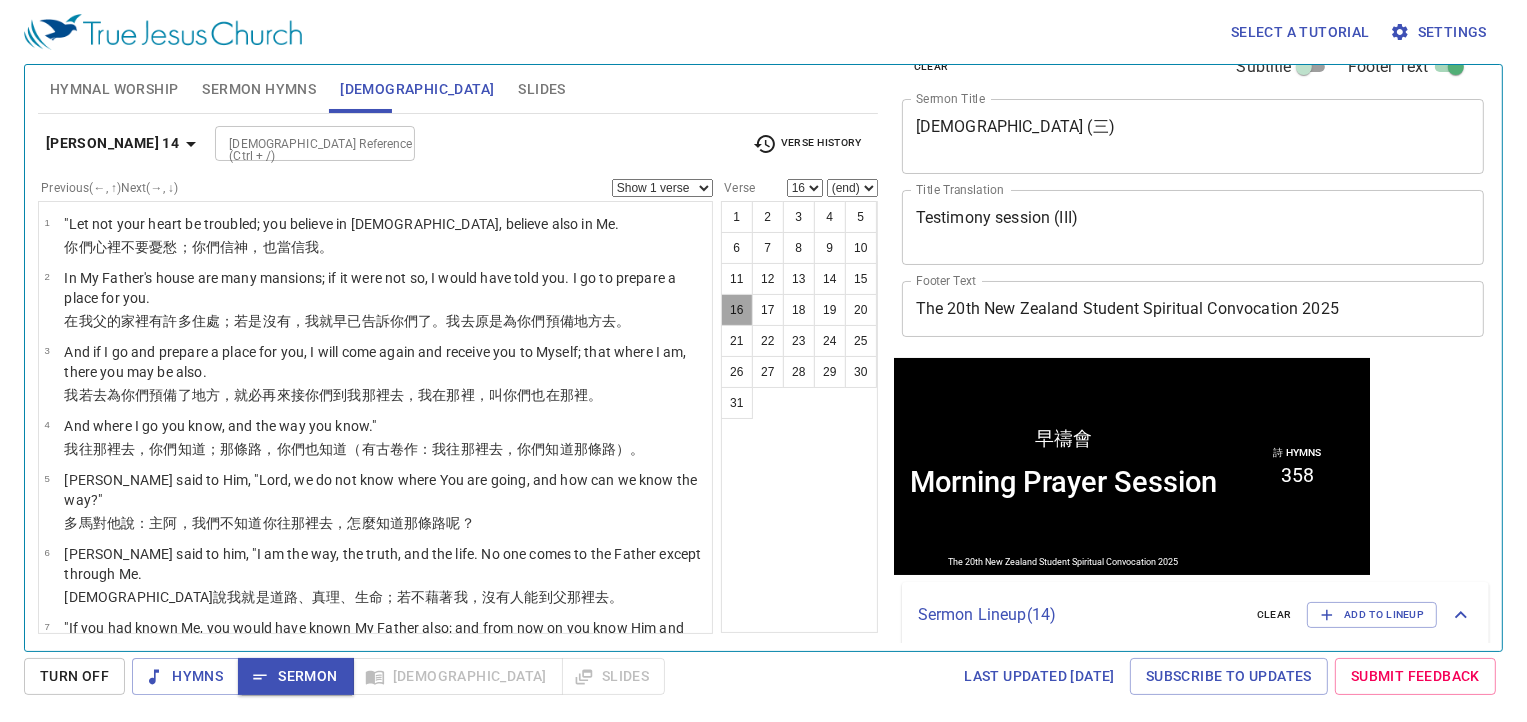 scroll, scrollTop: 849, scrollLeft: 0, axis: vertical 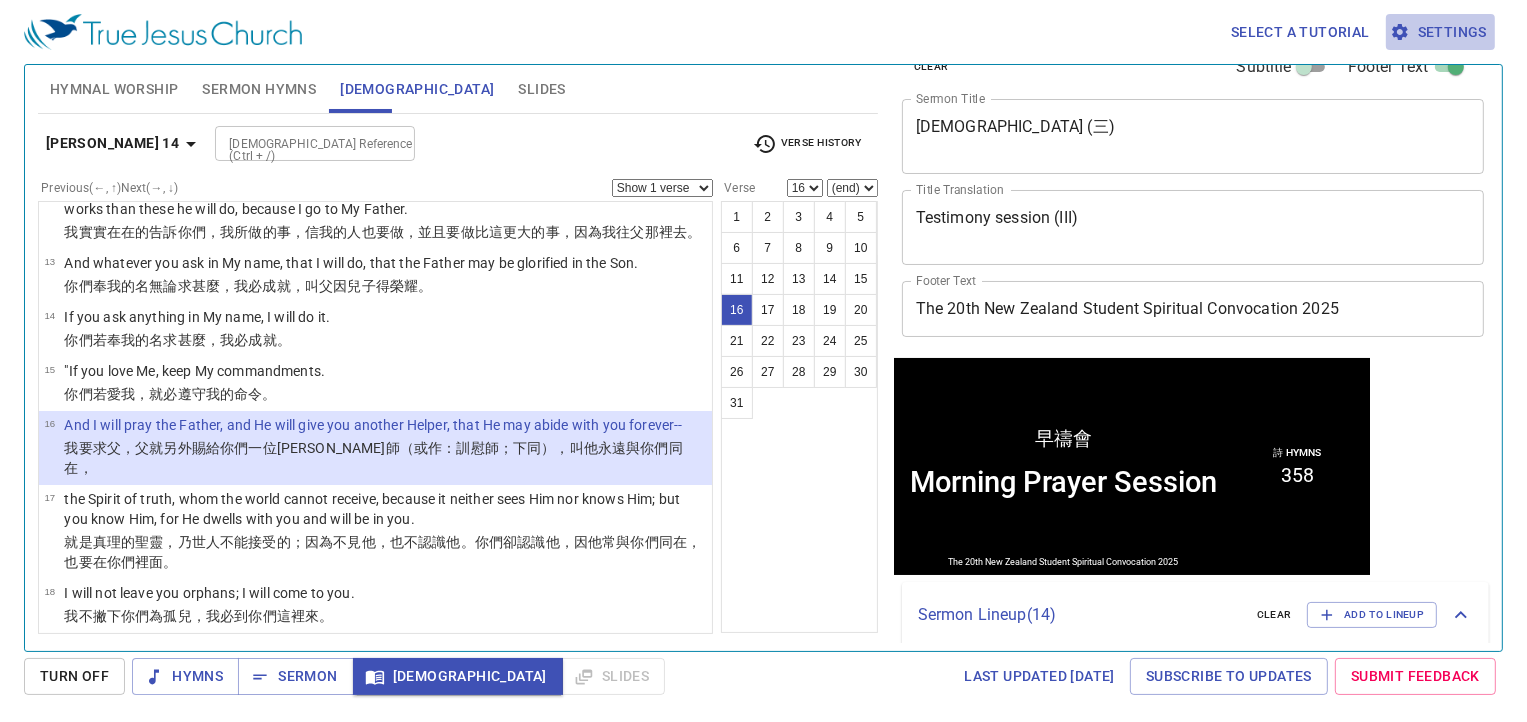 click on "Settings" at bounding box center [1440, 32] 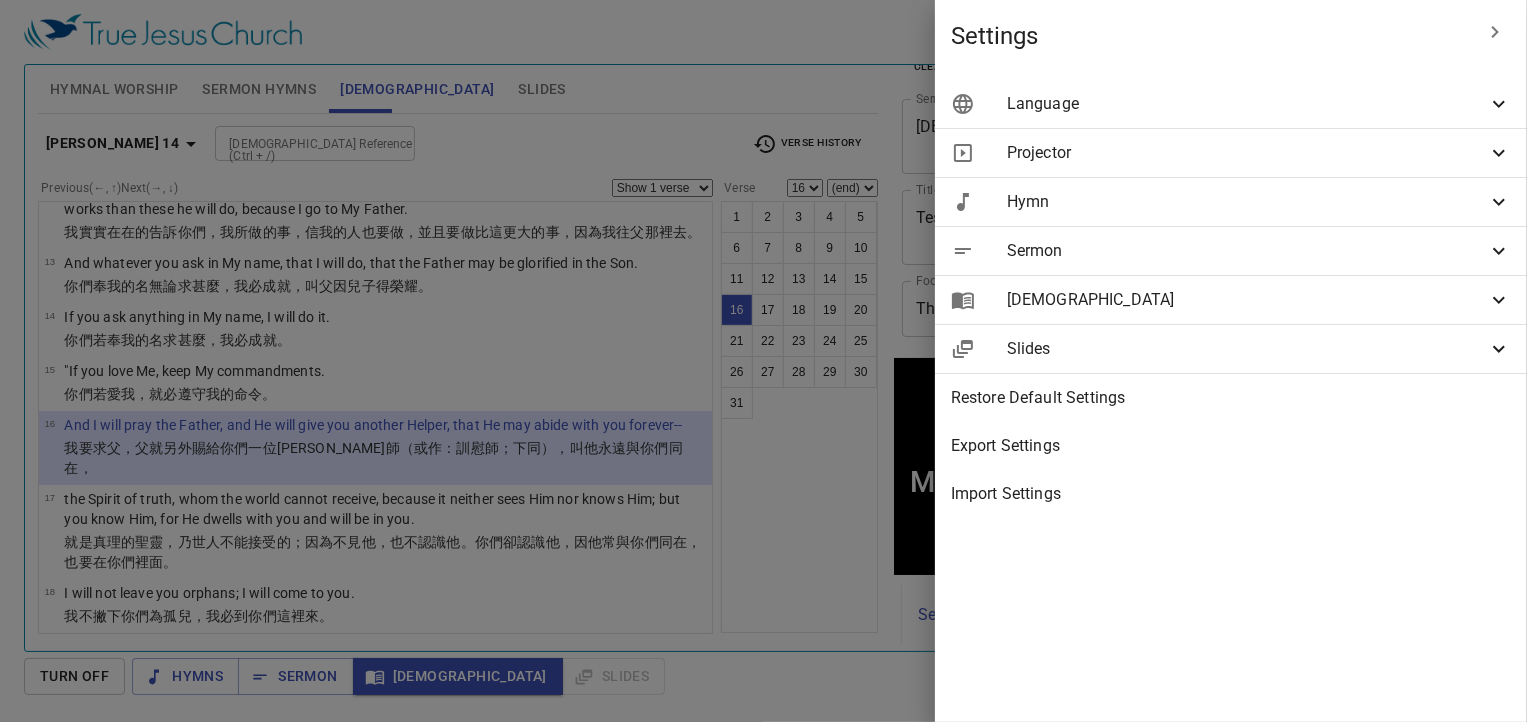 click on "Bible" at bounding box center (1247, 300) 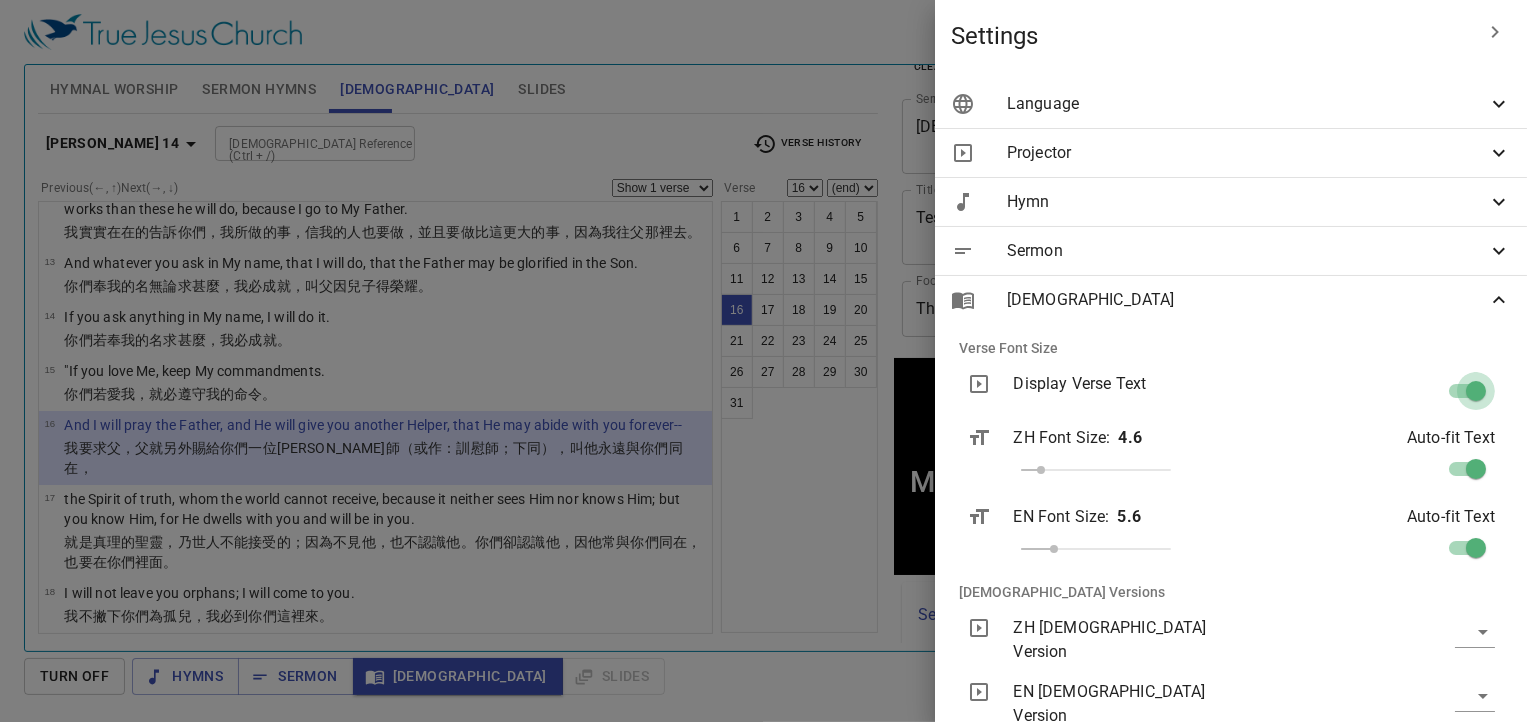 click at bounding box center [1476, 395] 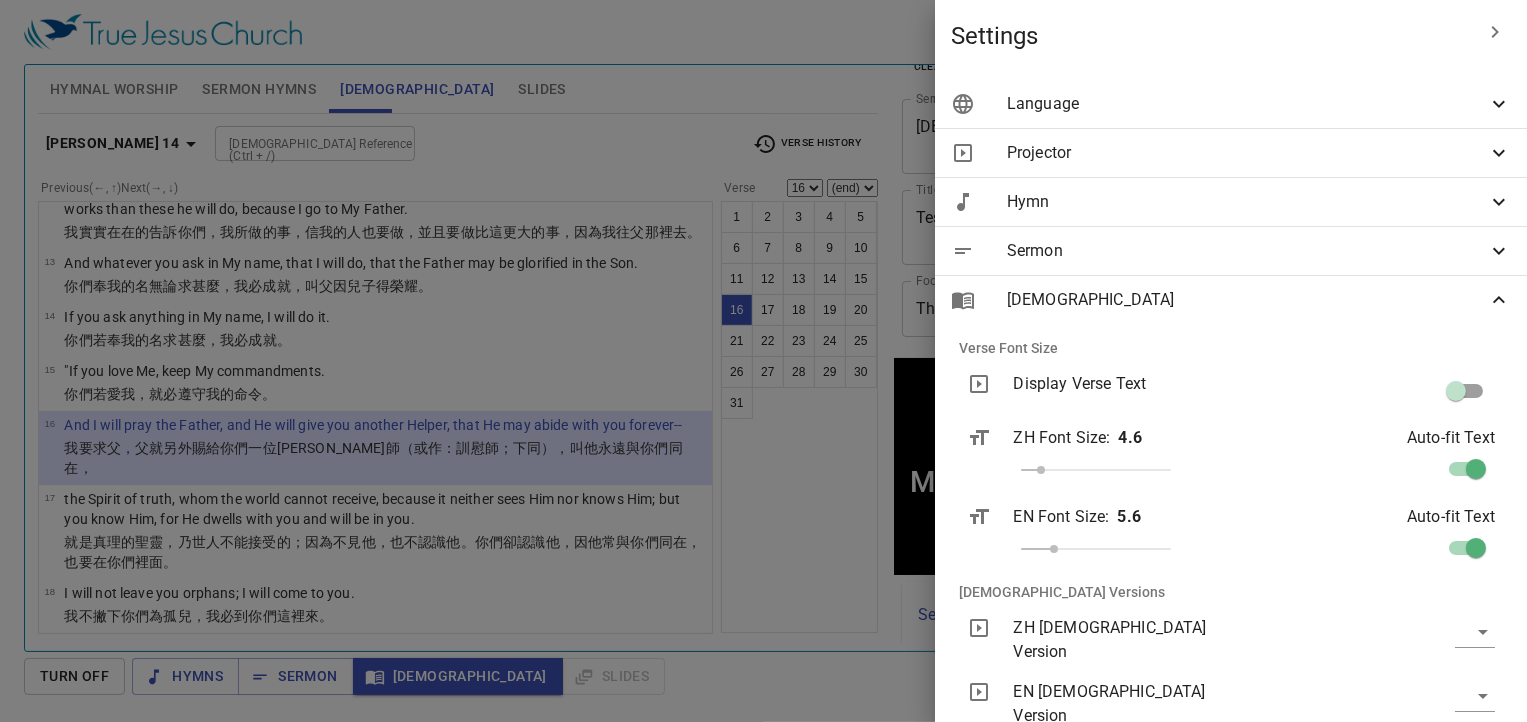 click at bounding box center (763, 361) 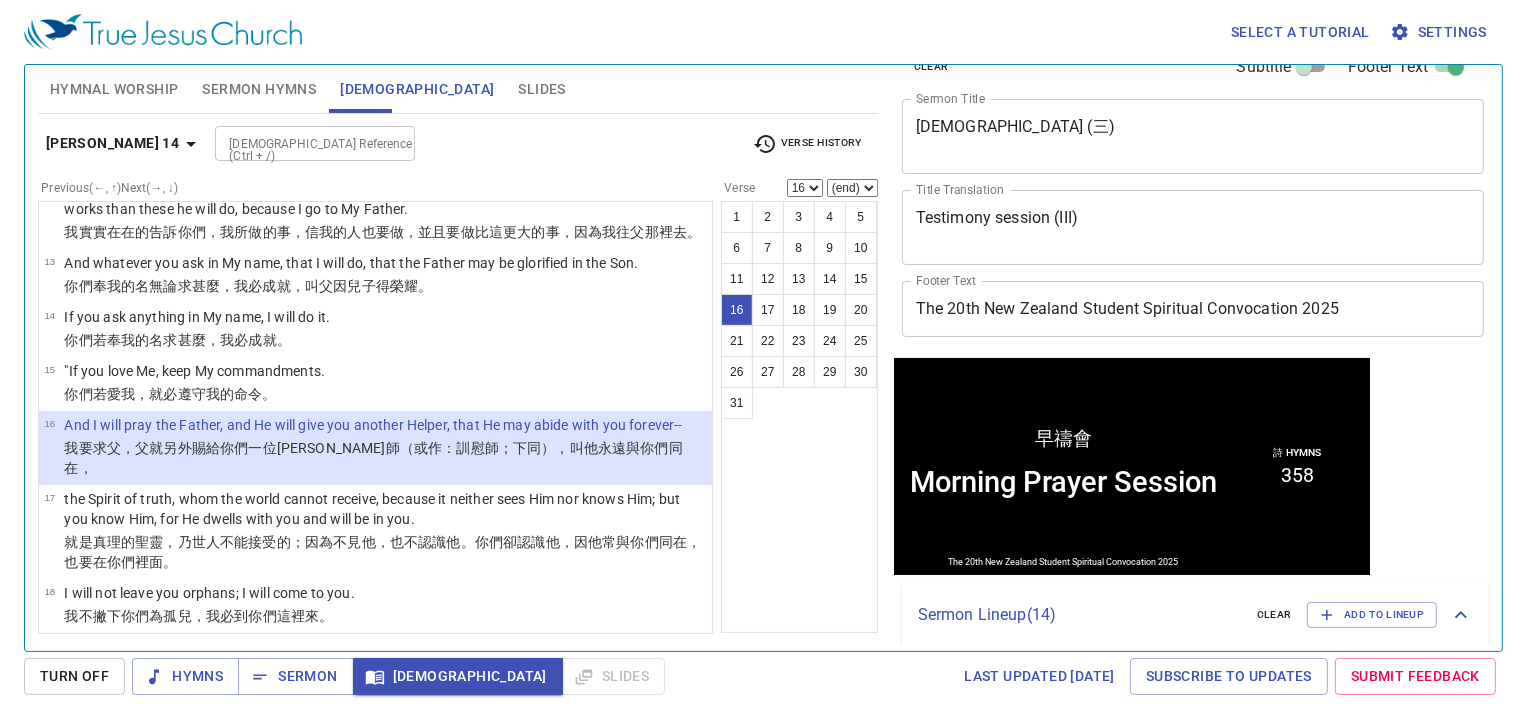 click on "(end) 17 18 19 20 21 22 23 24 25 26 27 28 29 30 31" at bounding box center (852, 188) 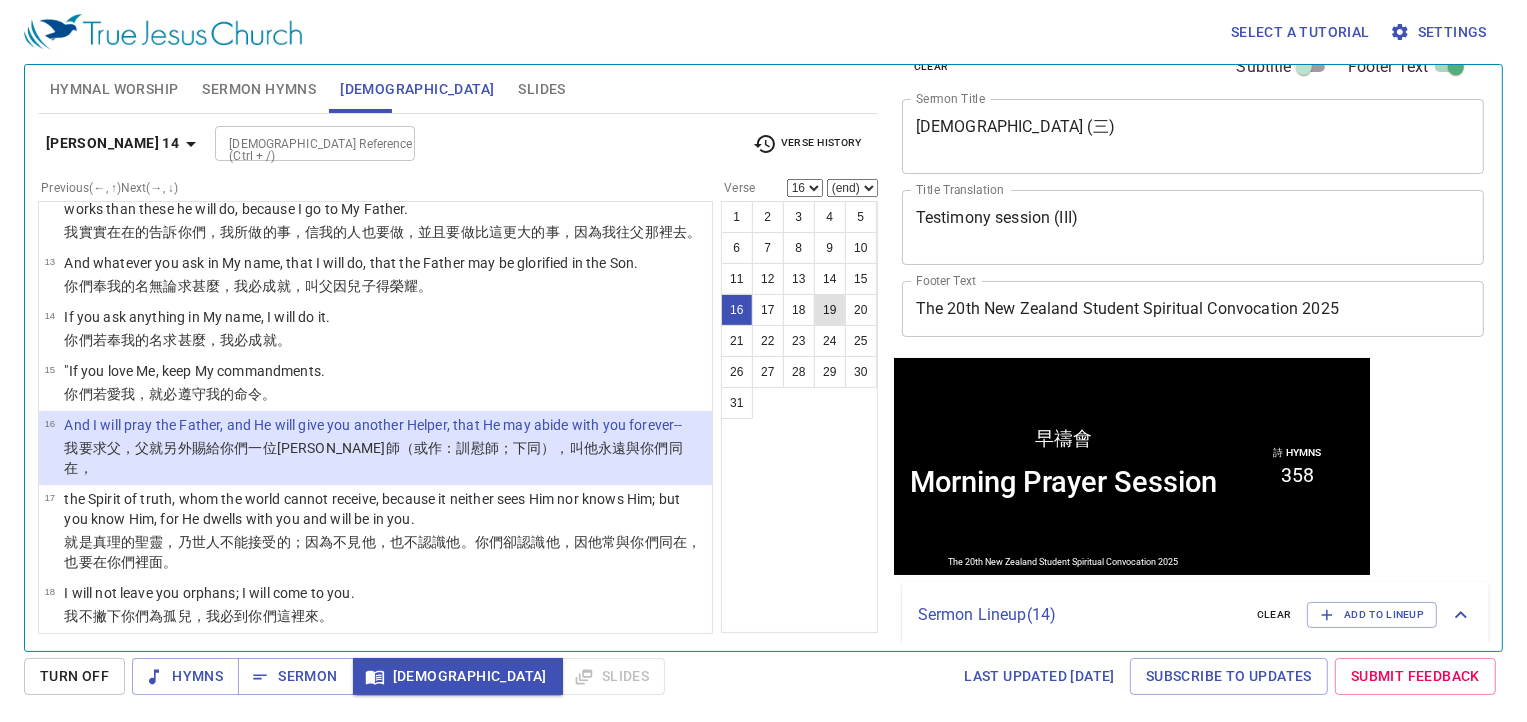 select on "18" 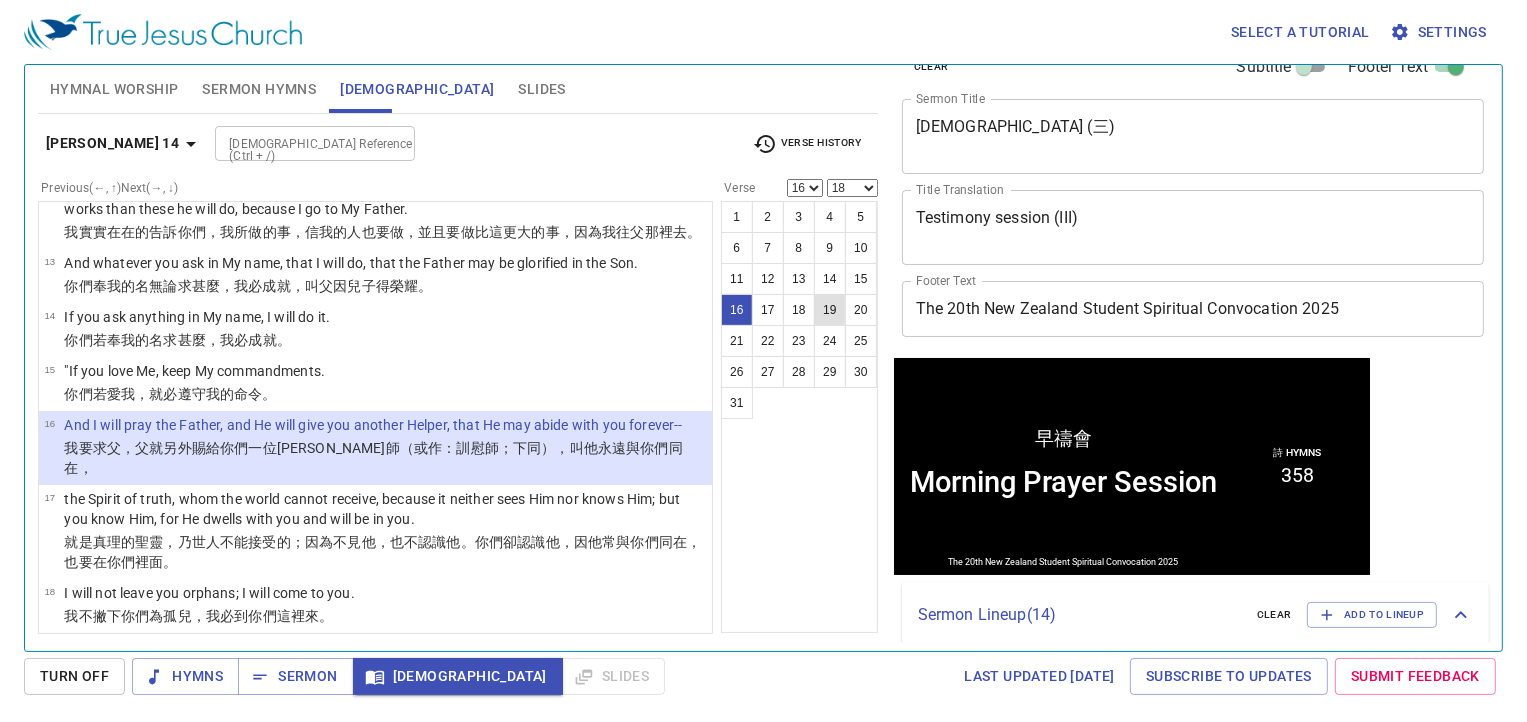 click on "(end) 17 18 19 20 21 22 23 24 25 26 27 28 29 30 31" at bounding box center (852, 188) 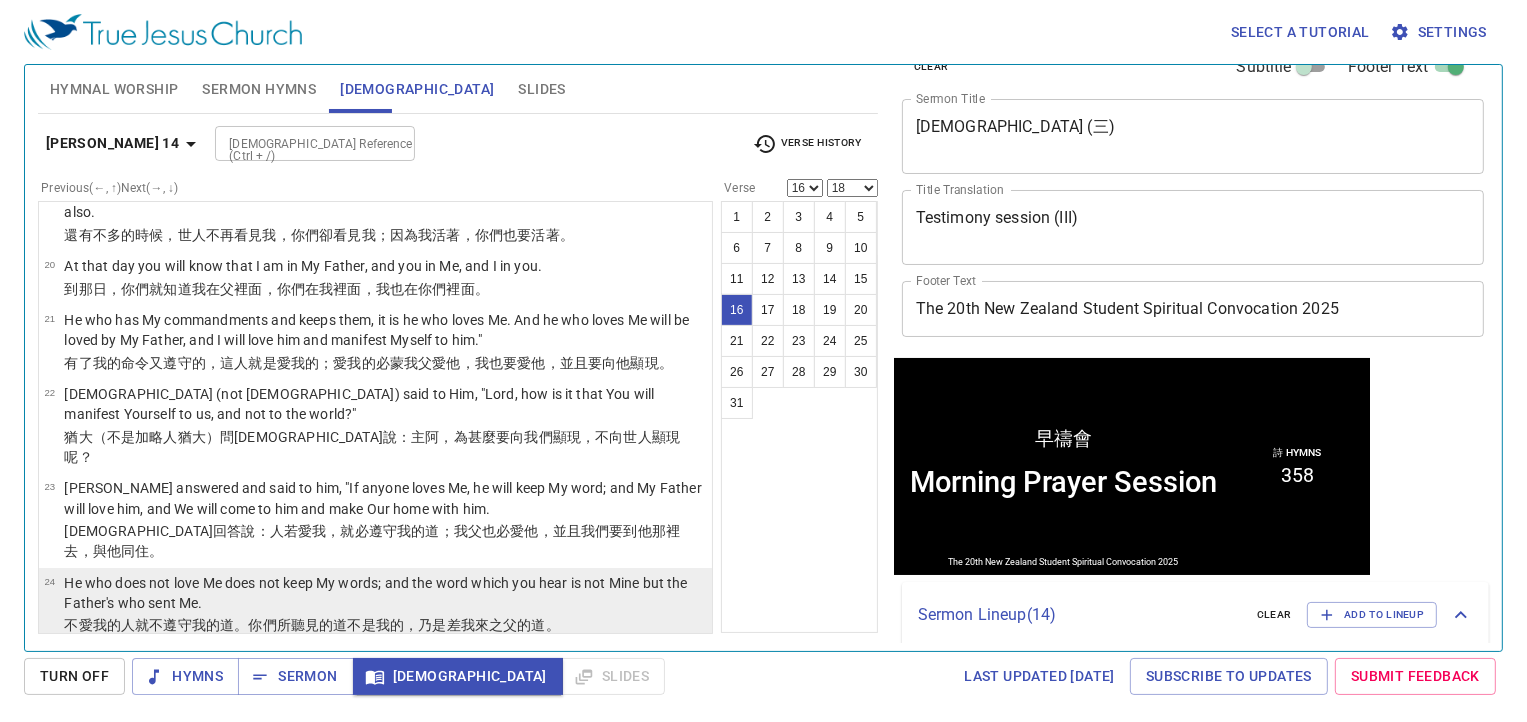 scroll, scrollTop: 1349, scrollLeft: 0, axis: vertical 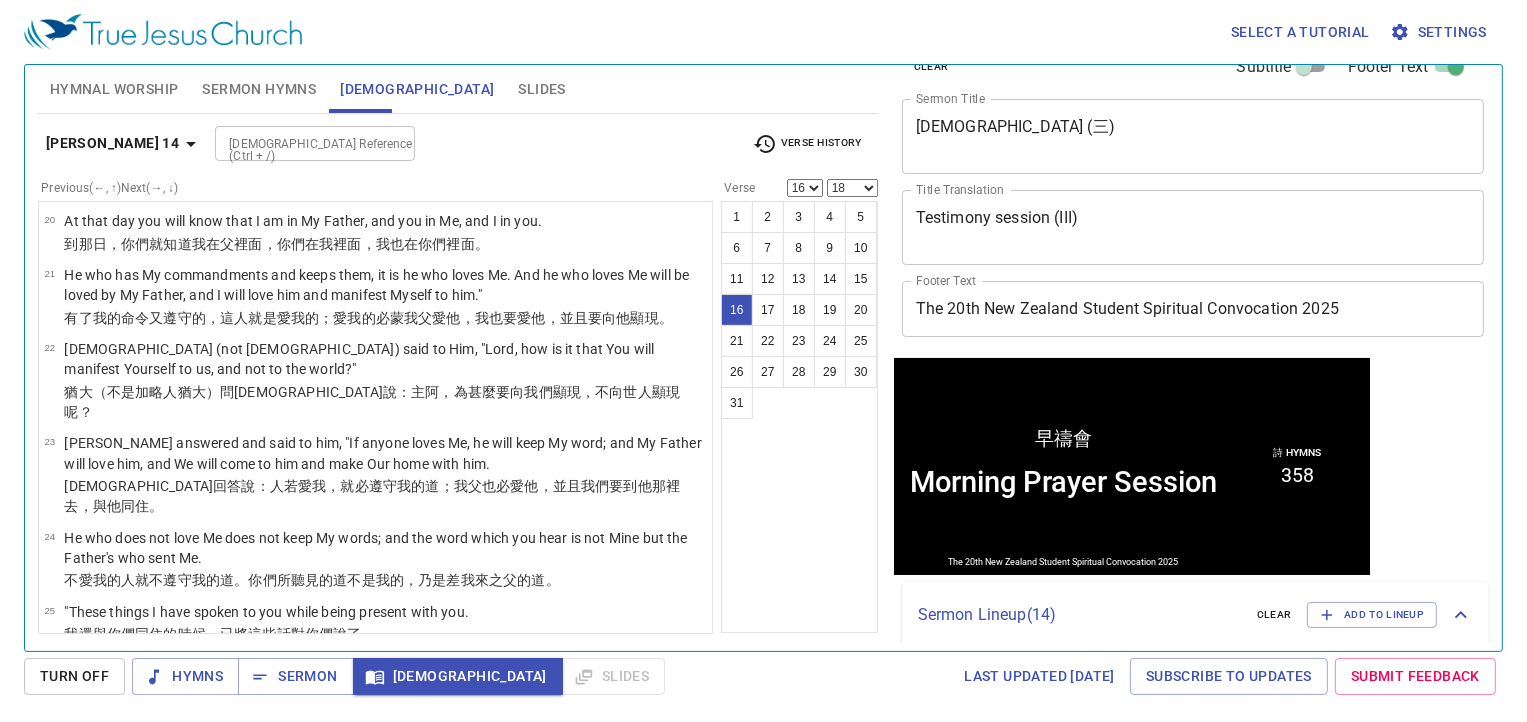 click on "But the Helper, the Holy Spirit, whom the Father will send in My name, He will teach you all things, and bring to your remembrance all things that I said to you." at bounding box center (385, 676) 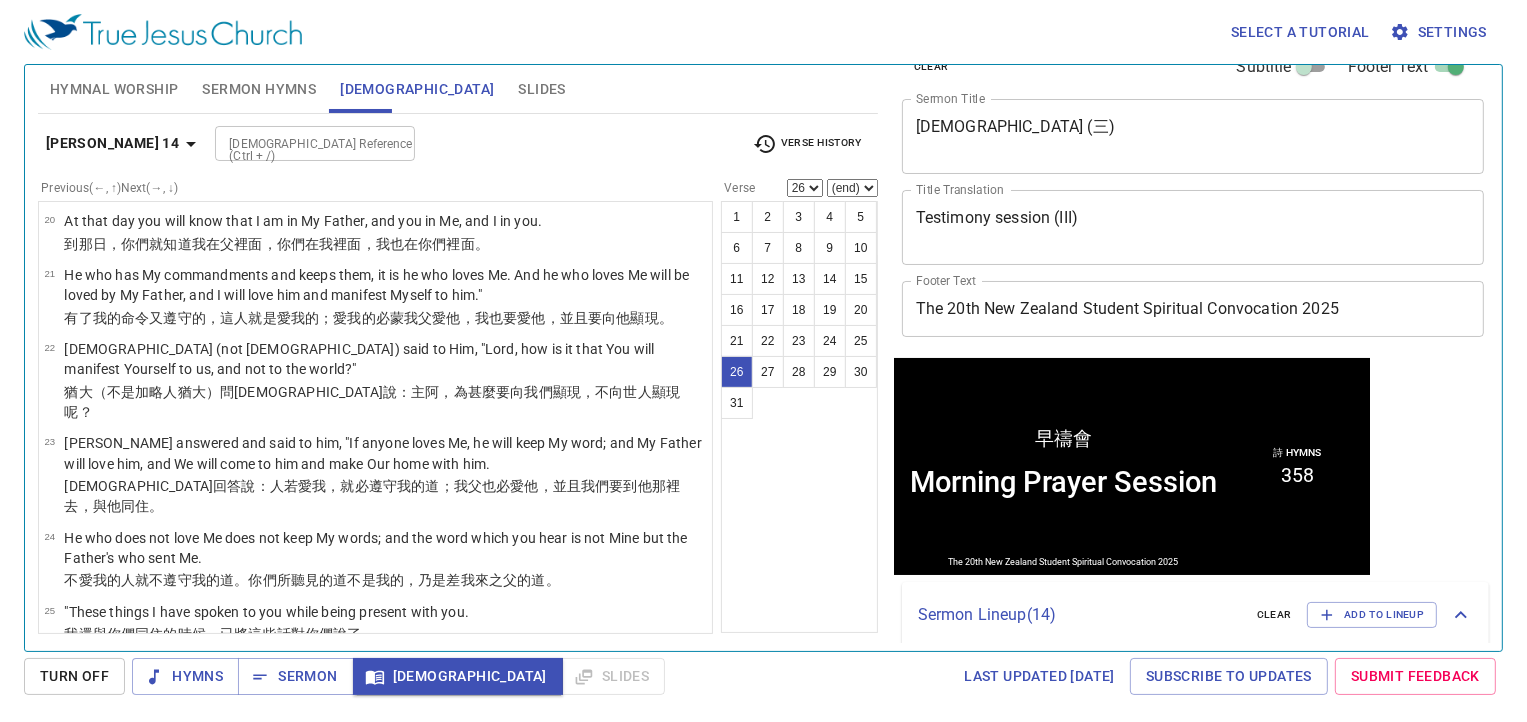 scroll, scrollTop: 1550, scrollLeft: 0, axis: vertical 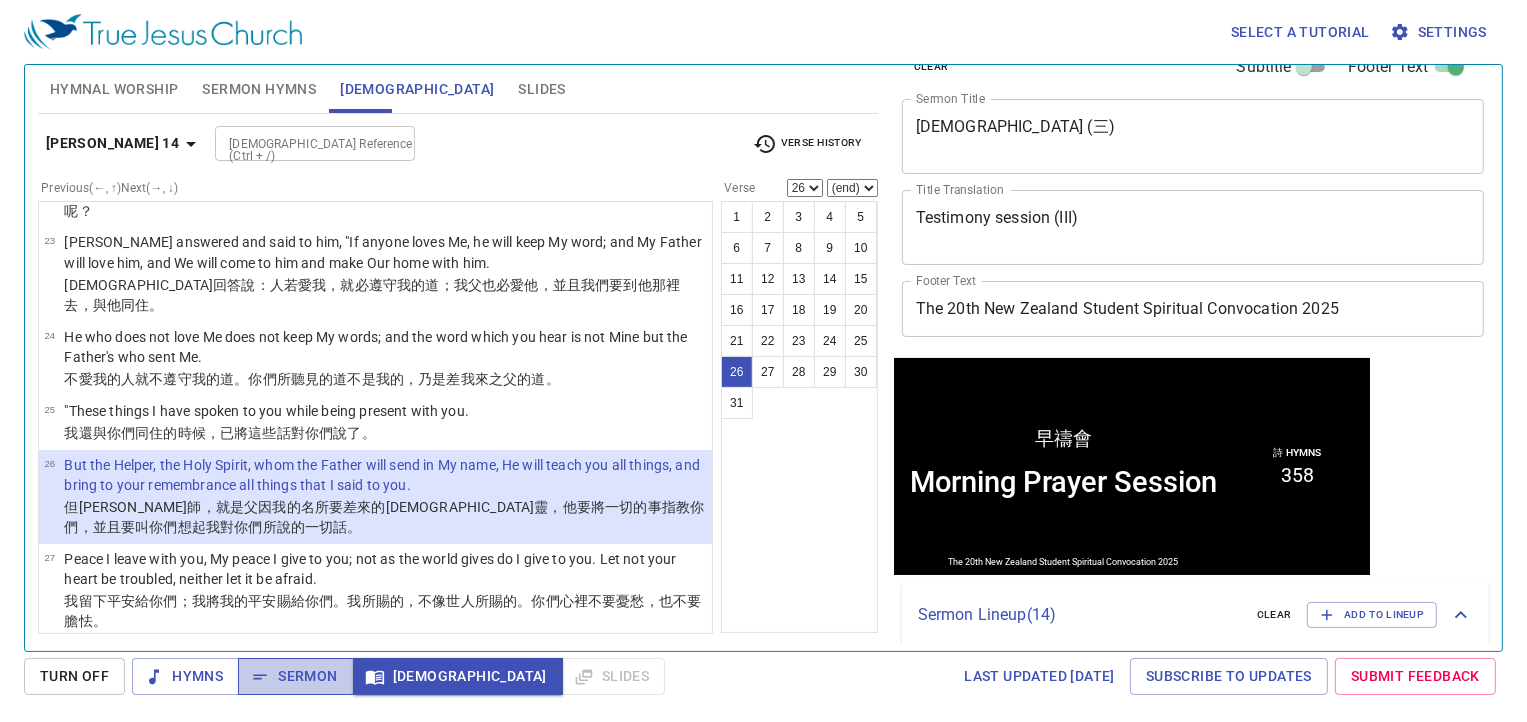click on "Sermon" at bounding box center [295, 676] 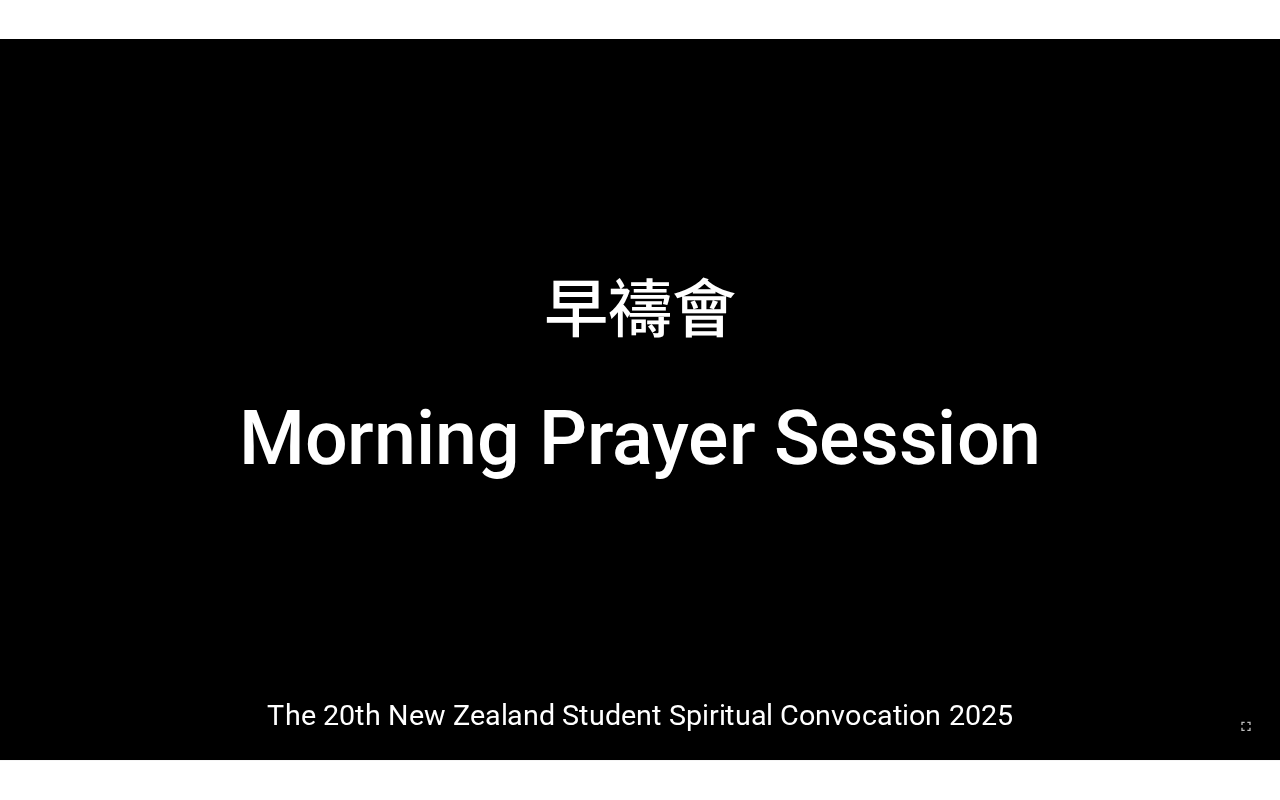 scroll, scrollTop: 0, scrollLeft: 0, axis: both 